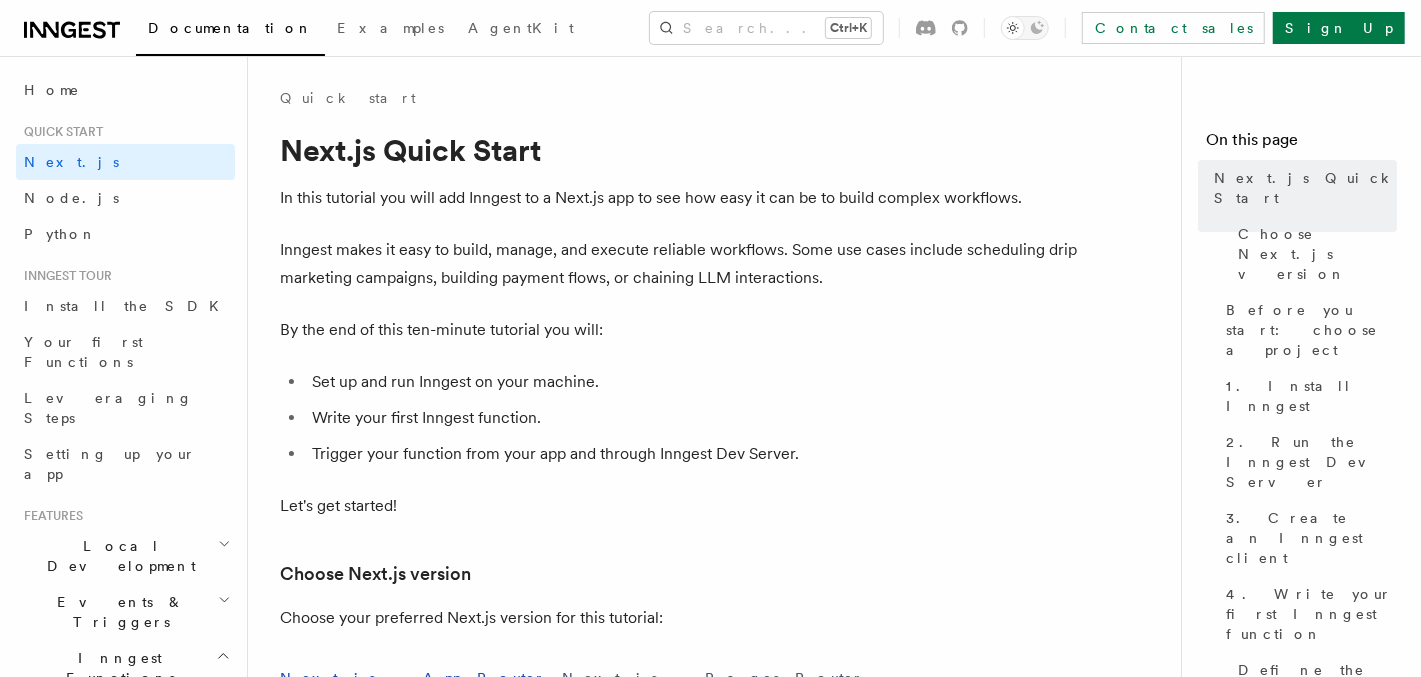 scroll, scrollTop: 299, scrollLeft: 0, axis: vertical 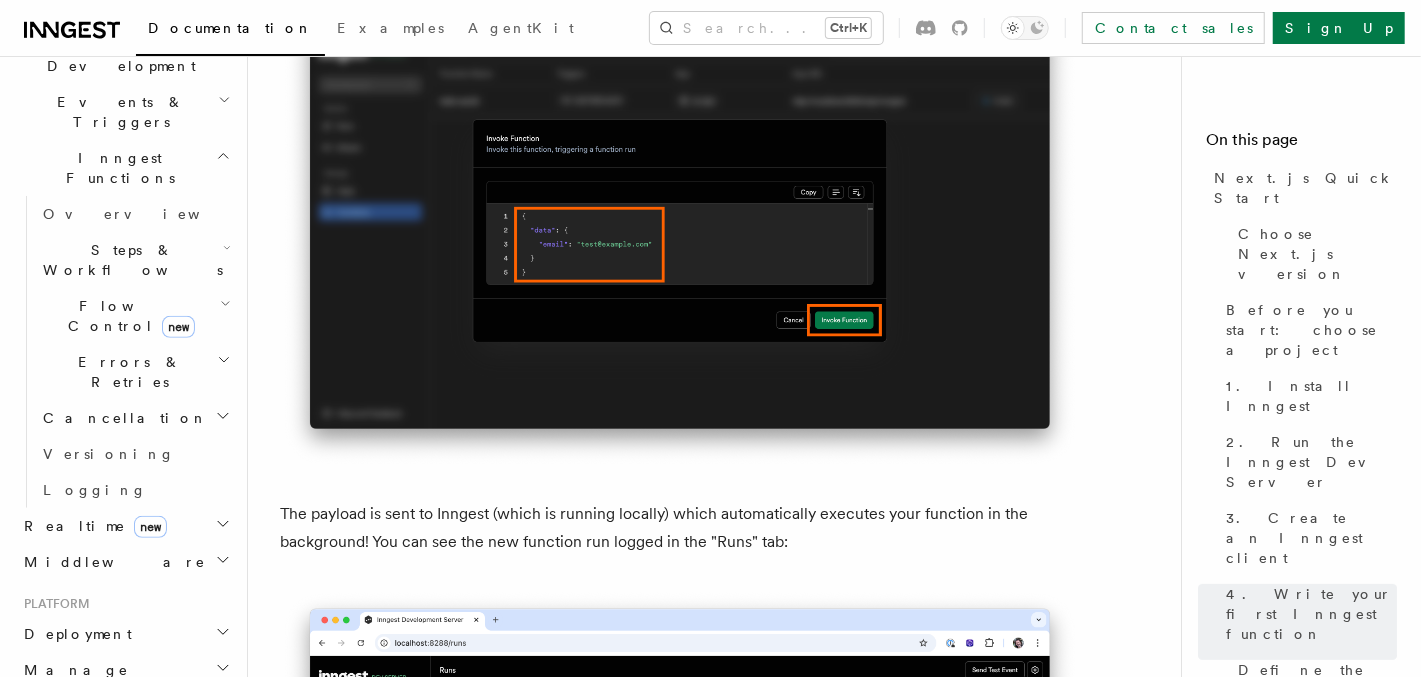 click on "Deployment" at bounding box center [125, 634] 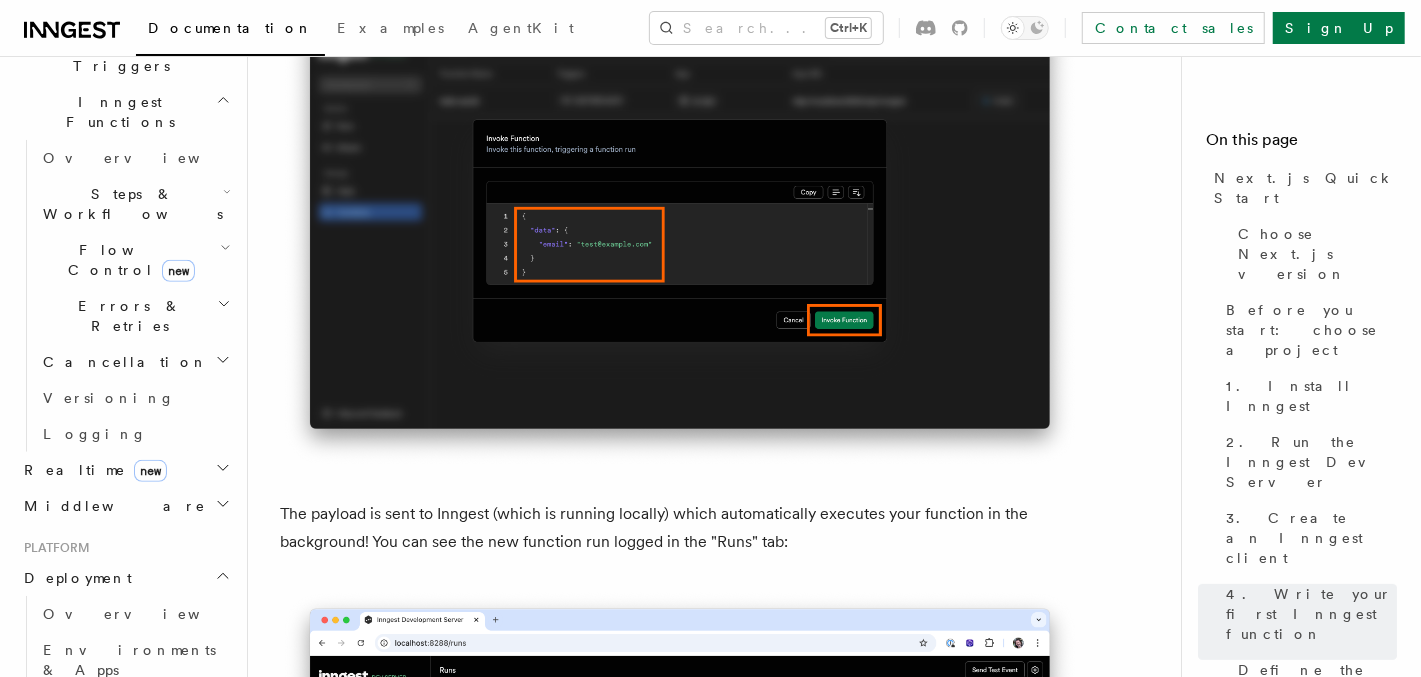 scroll, scrollTop: 600, scrollLeft: 0, axis: vertical 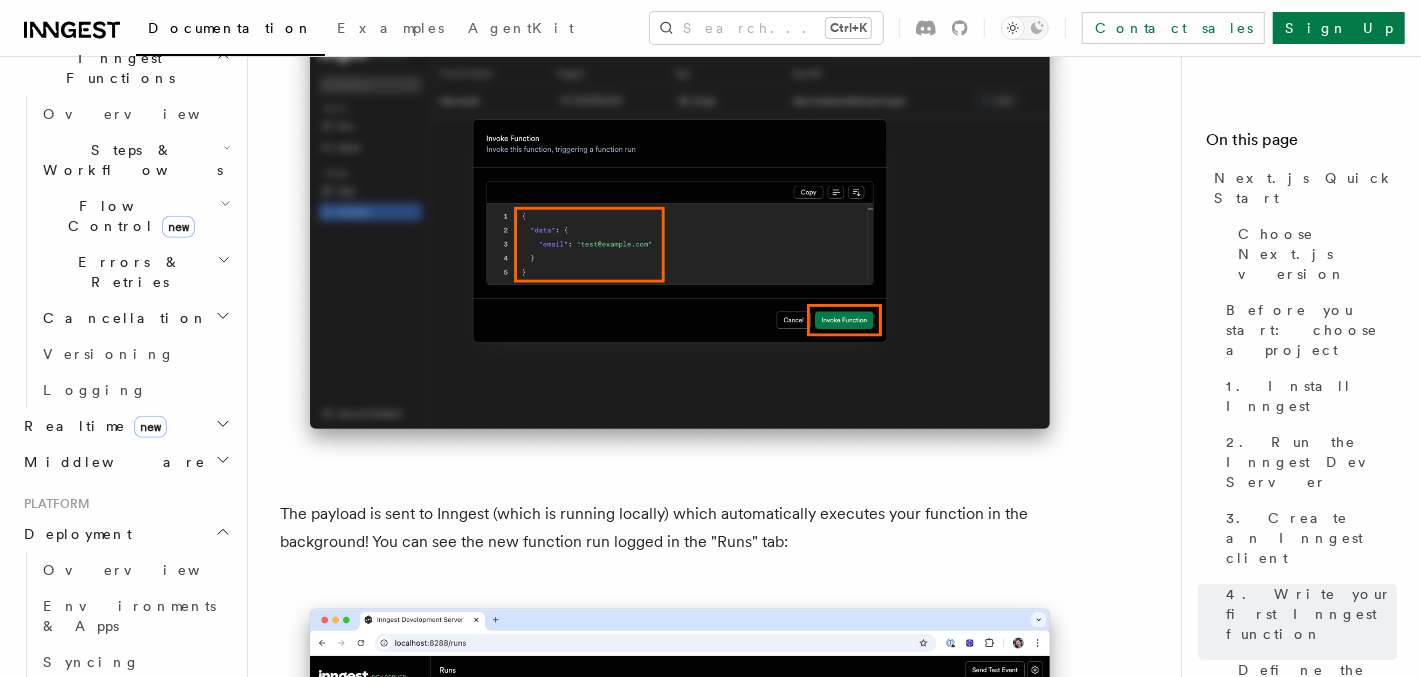 drag, startPoint x: 145, startPoint y: 413, endPoint x: 234, endPoint y: 447, distance: 95.27329 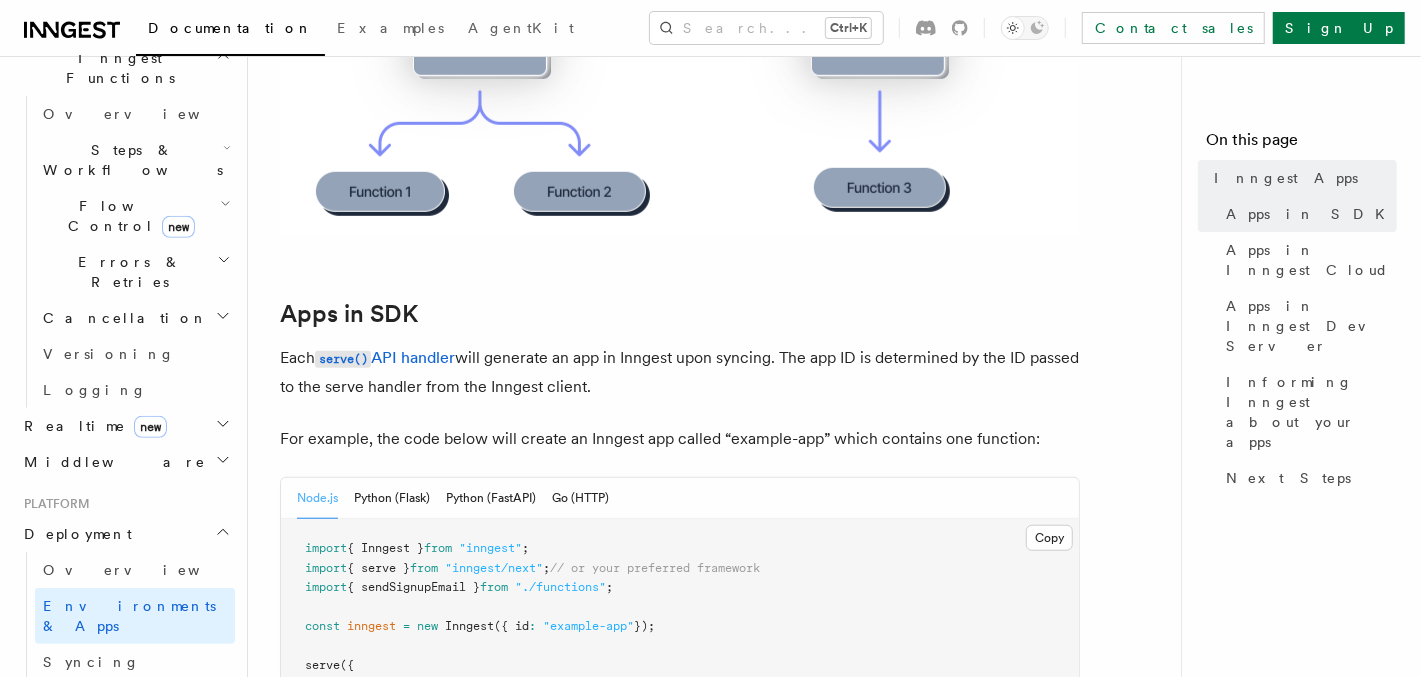 scroll, scrollTop: 1000, scrollLeft: 0, axis: vertical 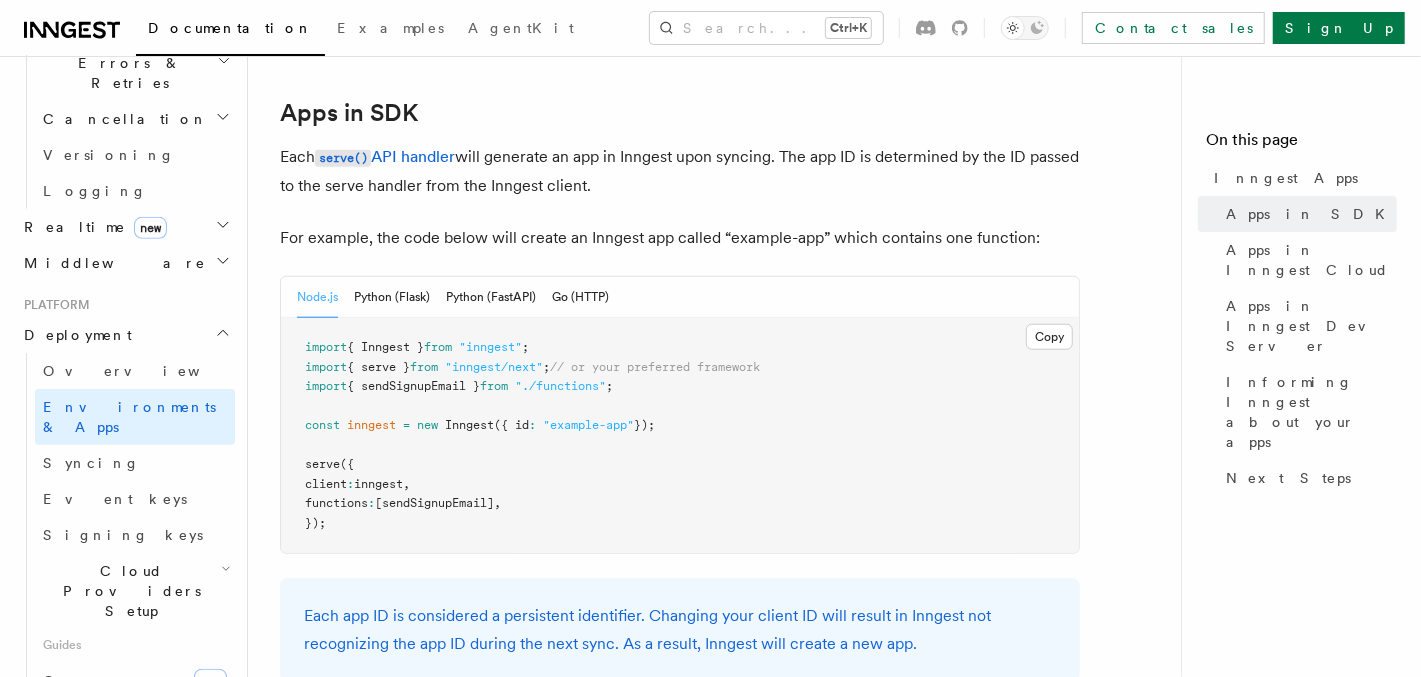 click on "Cloud Providers Setup" at bounding box center (135, 591) 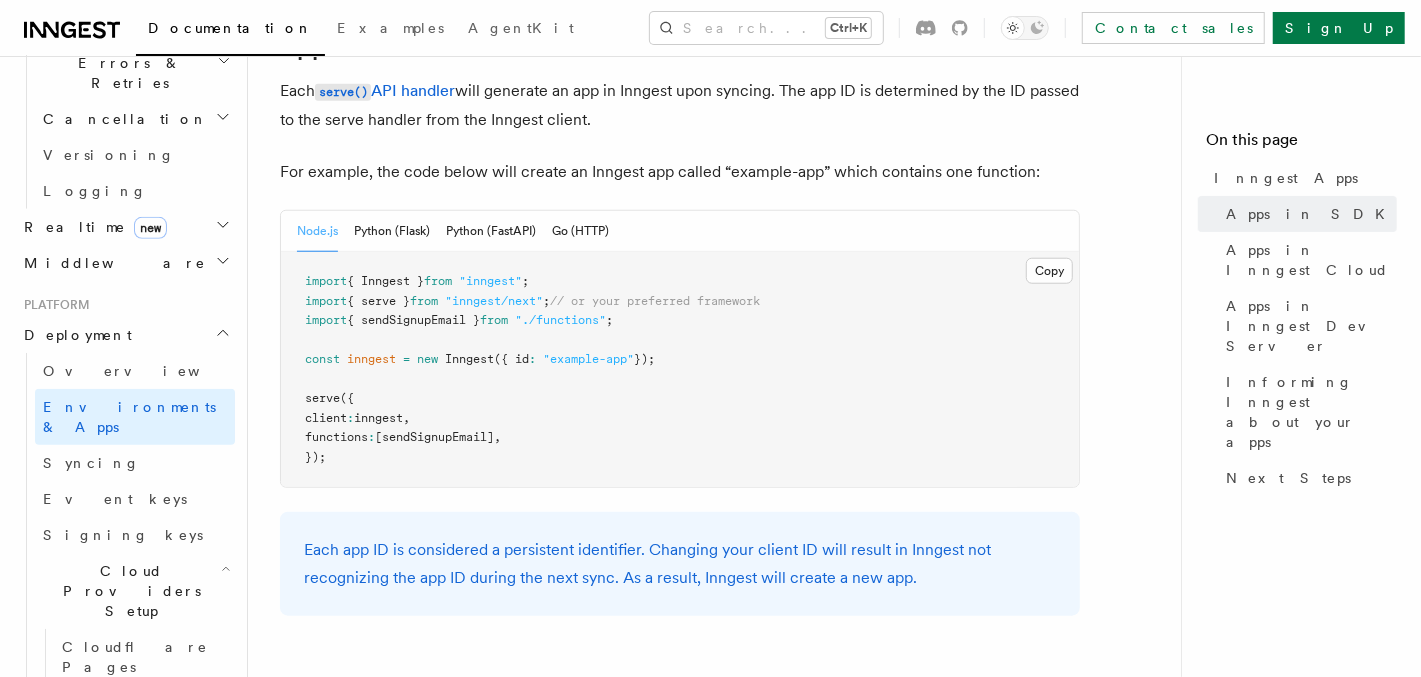 scroll, scrollTop: 1099, scrollLeft: 0, axis: vertical 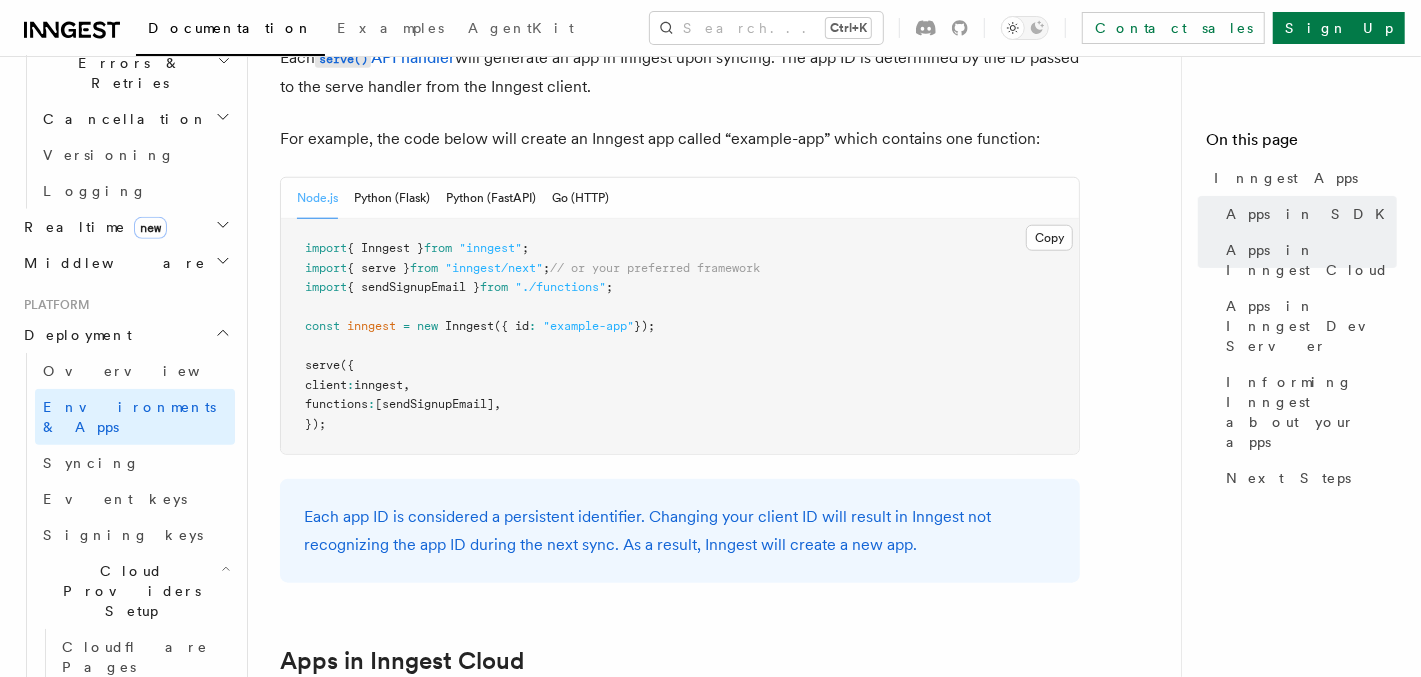 click on "Vercel" at bounding box center [144, 775] 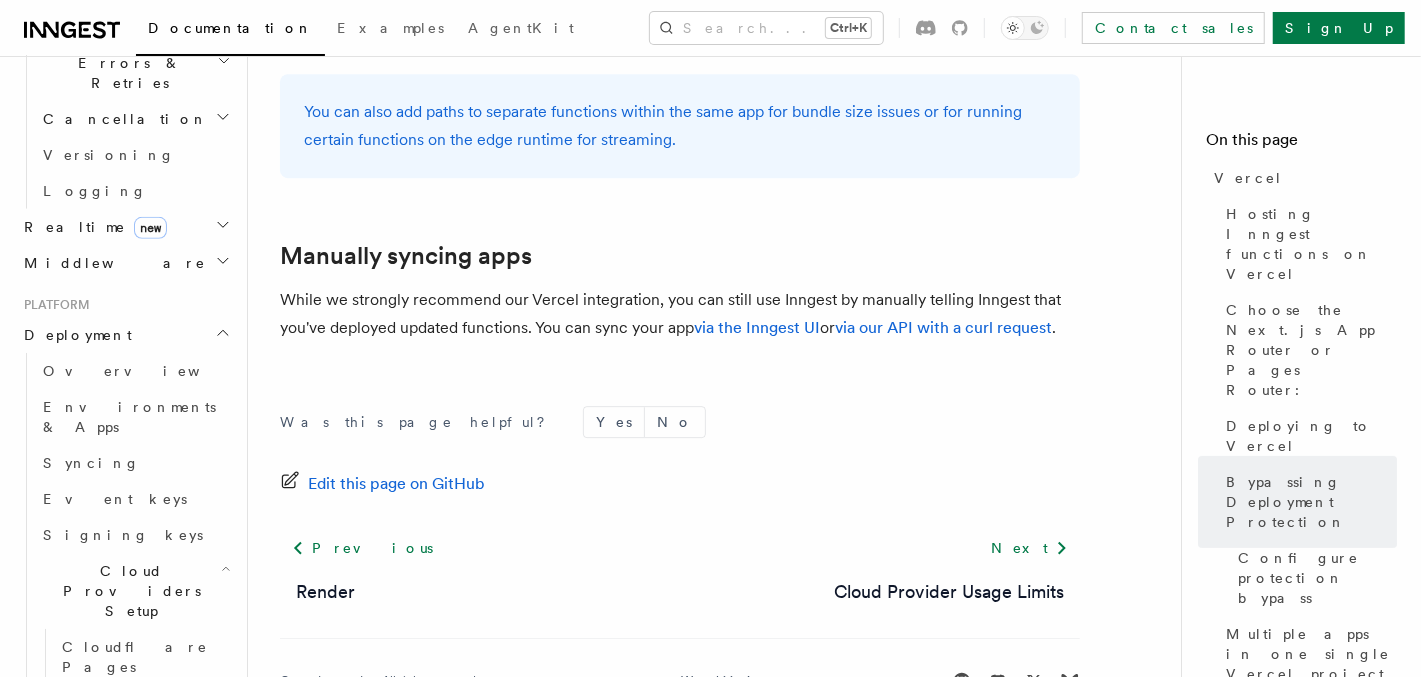 scroll, scrollTop: 3522, scrollLeft: 0, axis: vertical 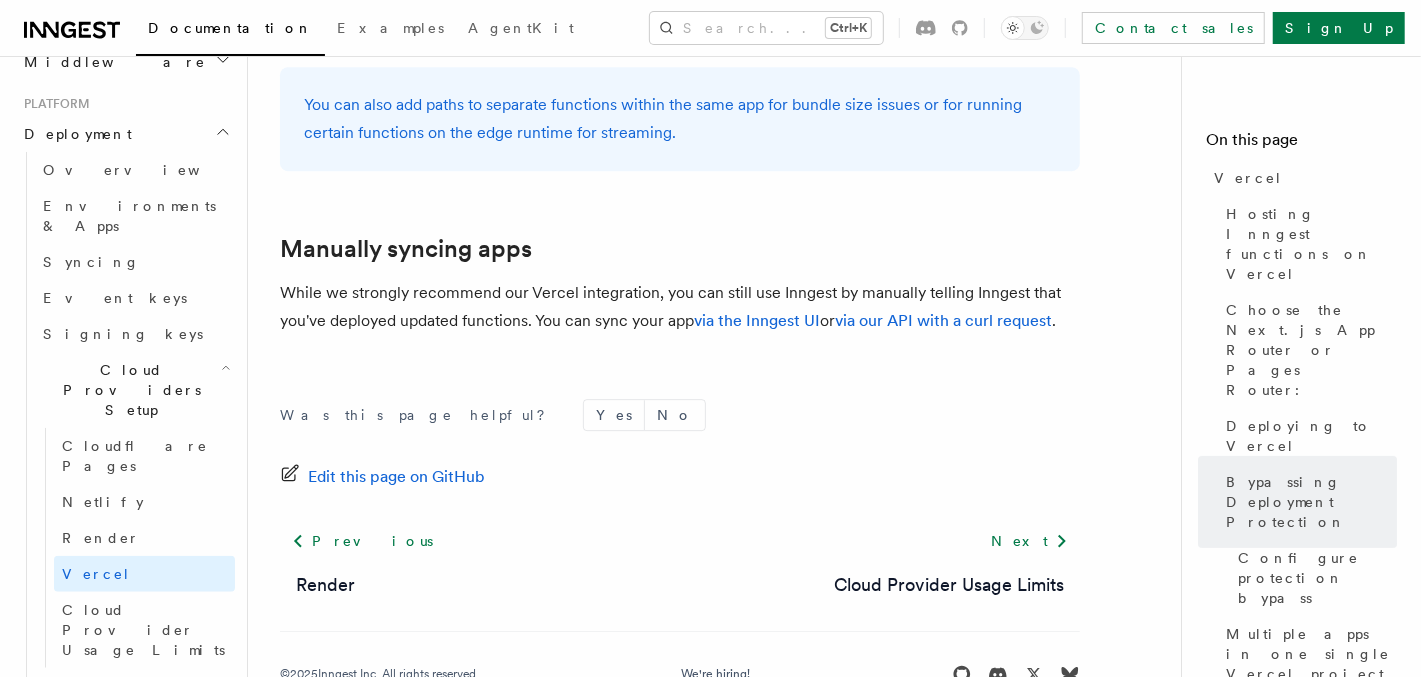 click on "Connect new" at bounding box center [135, 720] 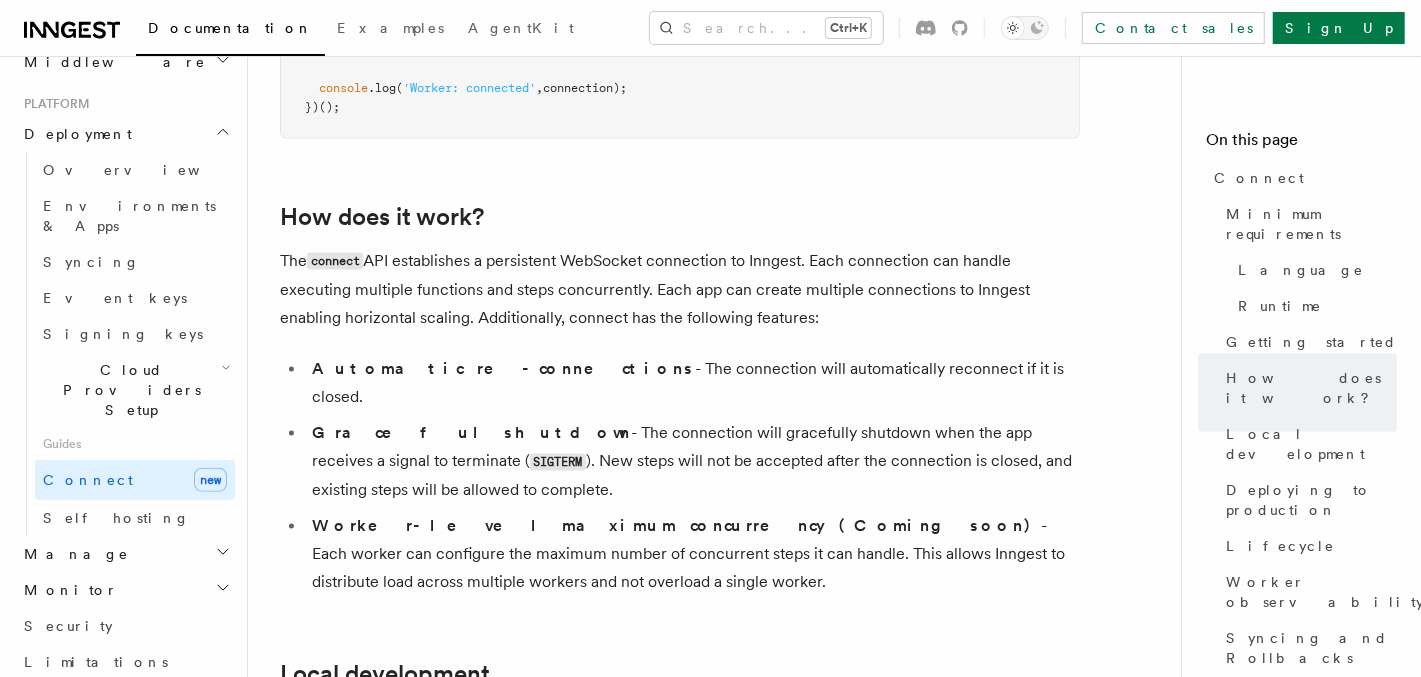 scroll, scrollTop: 1899, scrollLeft: 0, axis: vertical 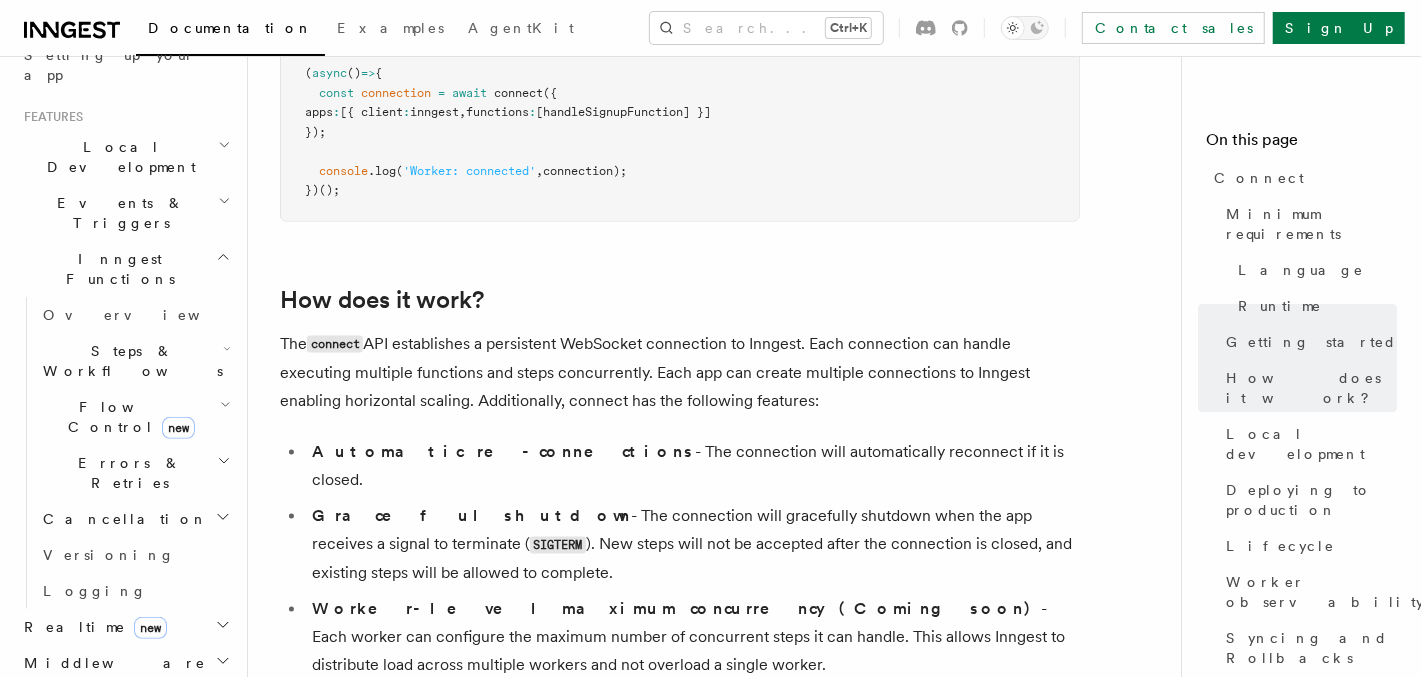click on "Middleware" at bounding box center [125, 663] 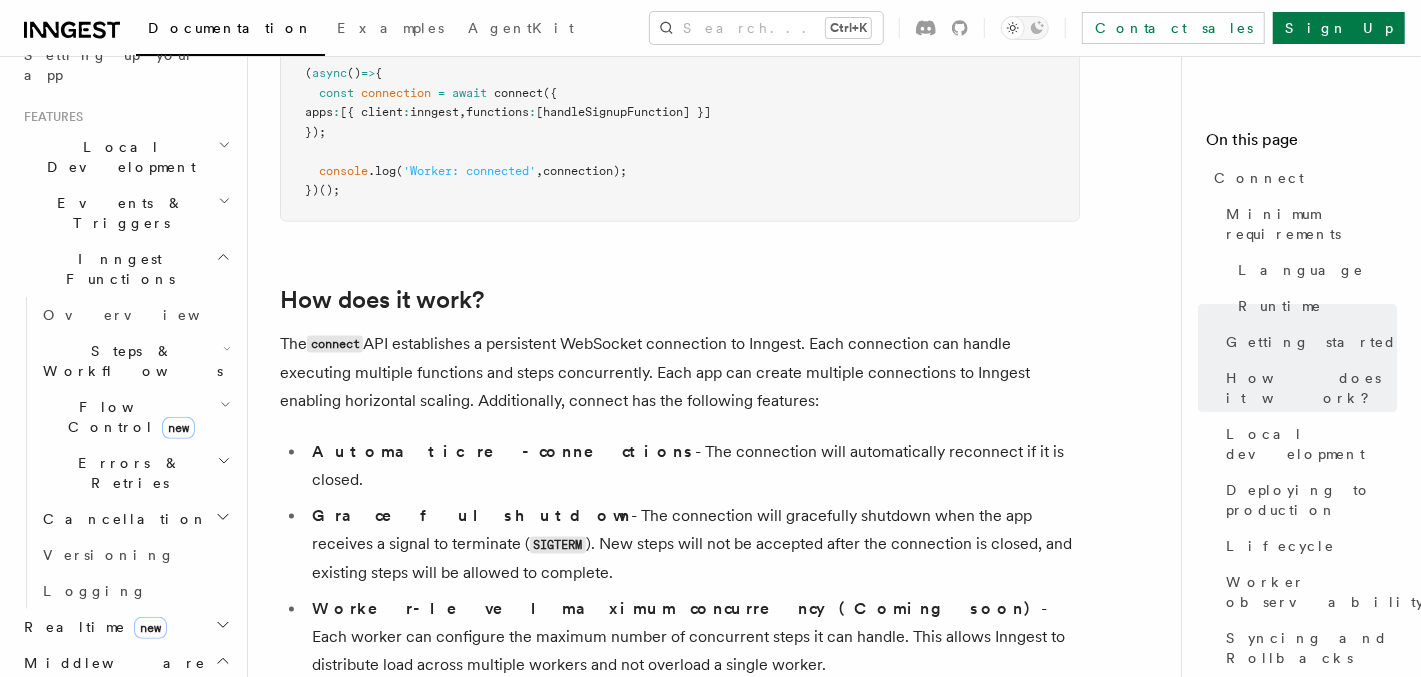 click on "Overview" at bounding box center (135, 699) 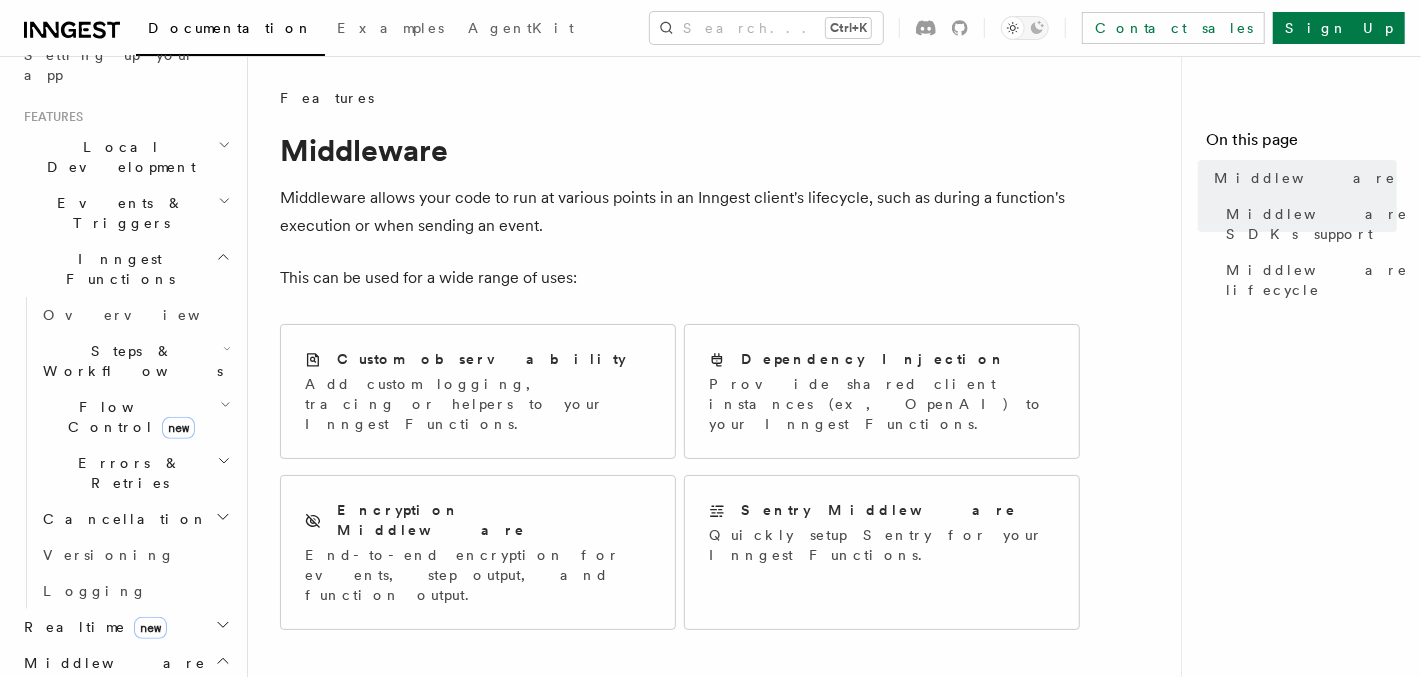 click on "Realtime new" at bounding box center [125, 627] 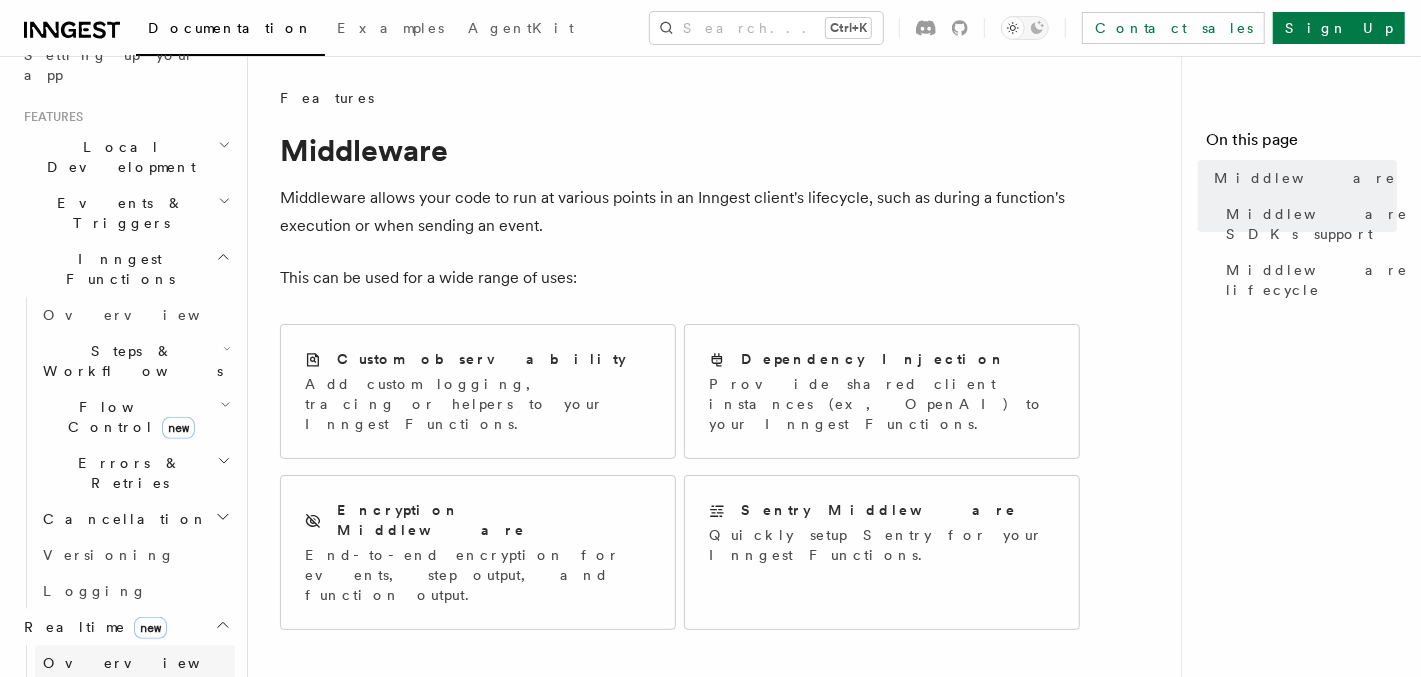 click on "Overview" at bounding box center (135, 663) 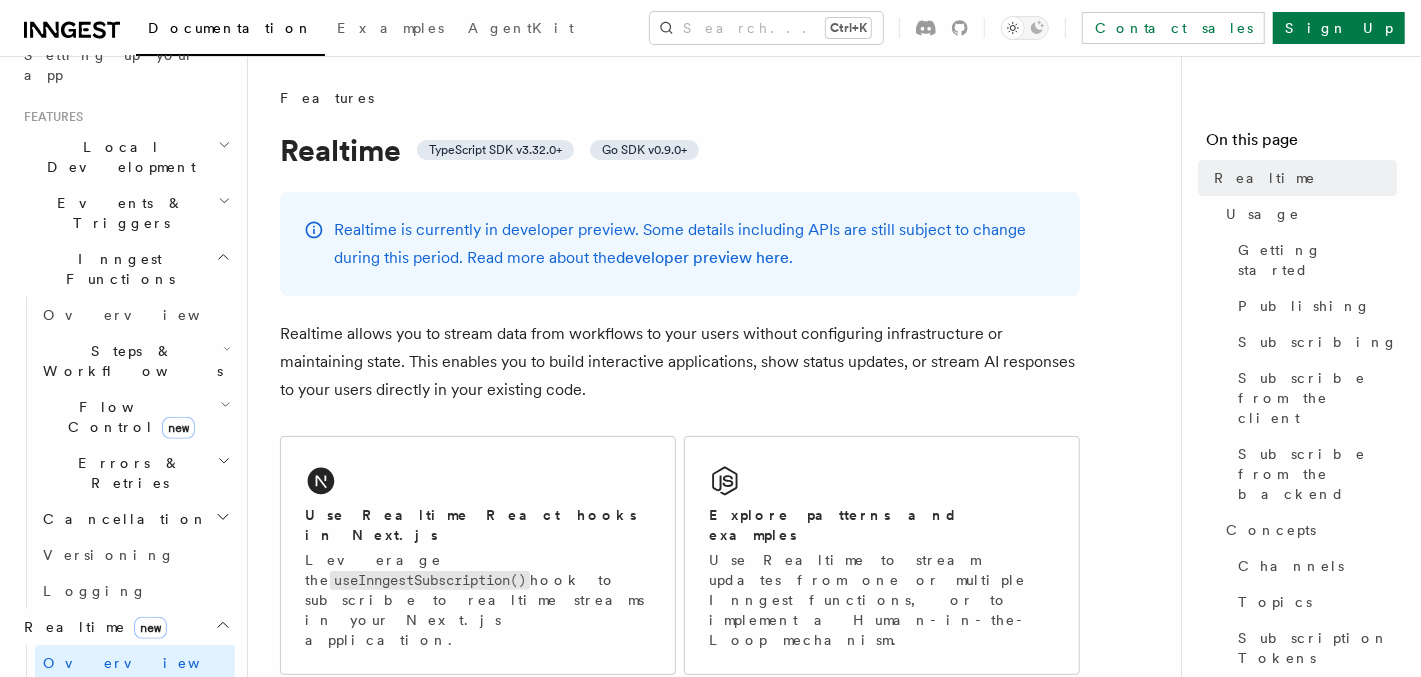 click on "React hooks / Next.js" at bounding box center [131, 709] 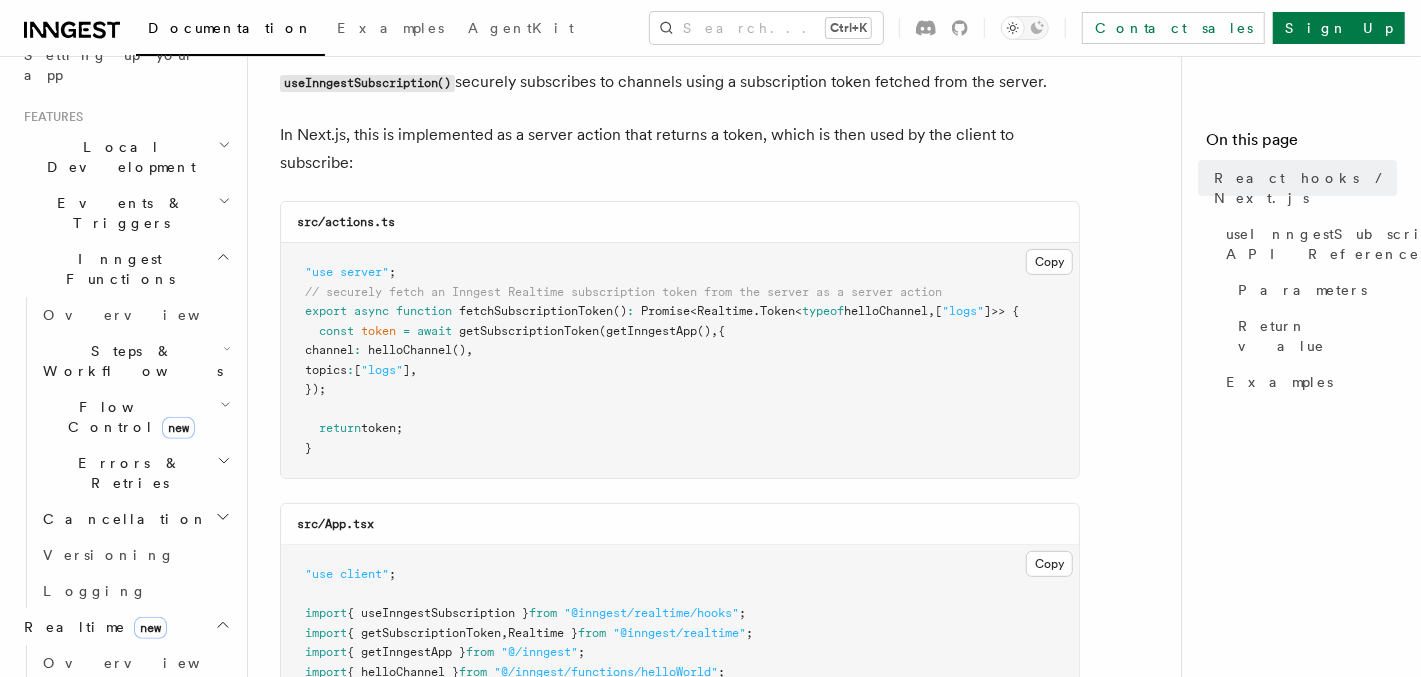 scroll, scrollTop: 200, scrollLeft: 0, axis: vertical 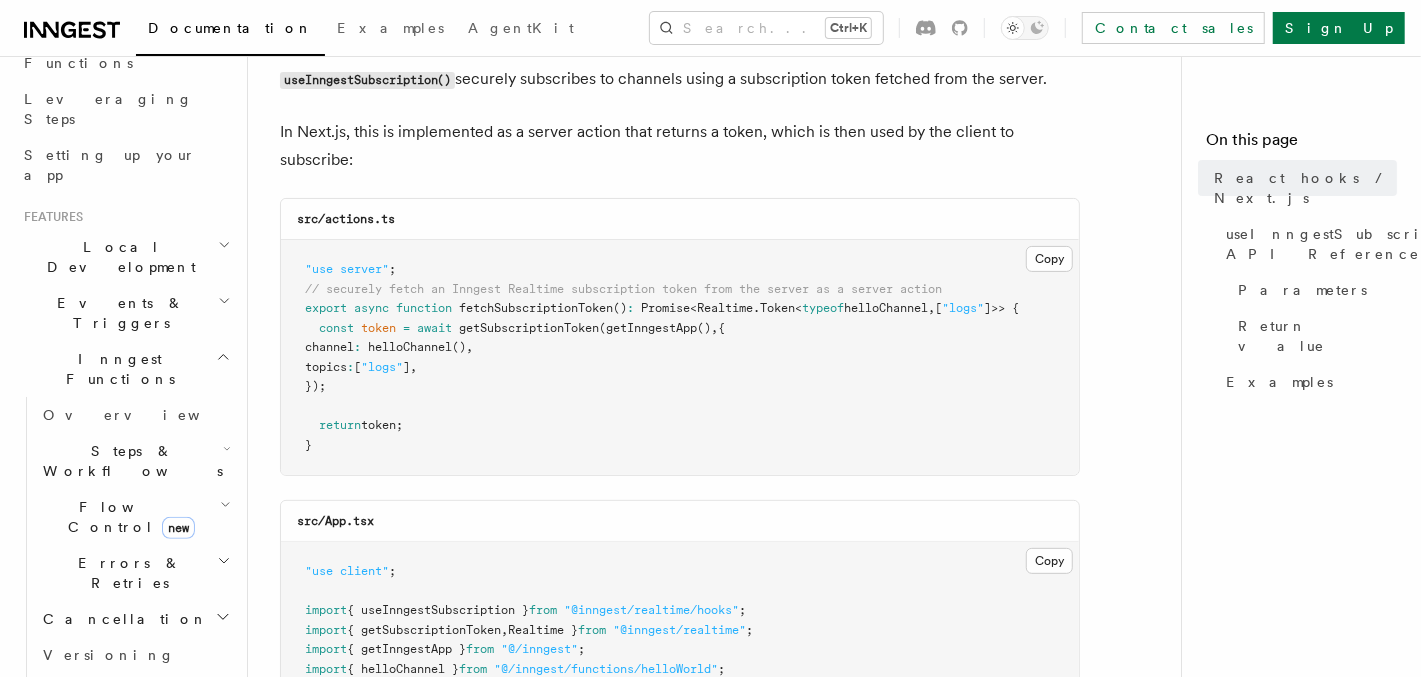 click on "Flow Control new" at bounding box center (135, 517) 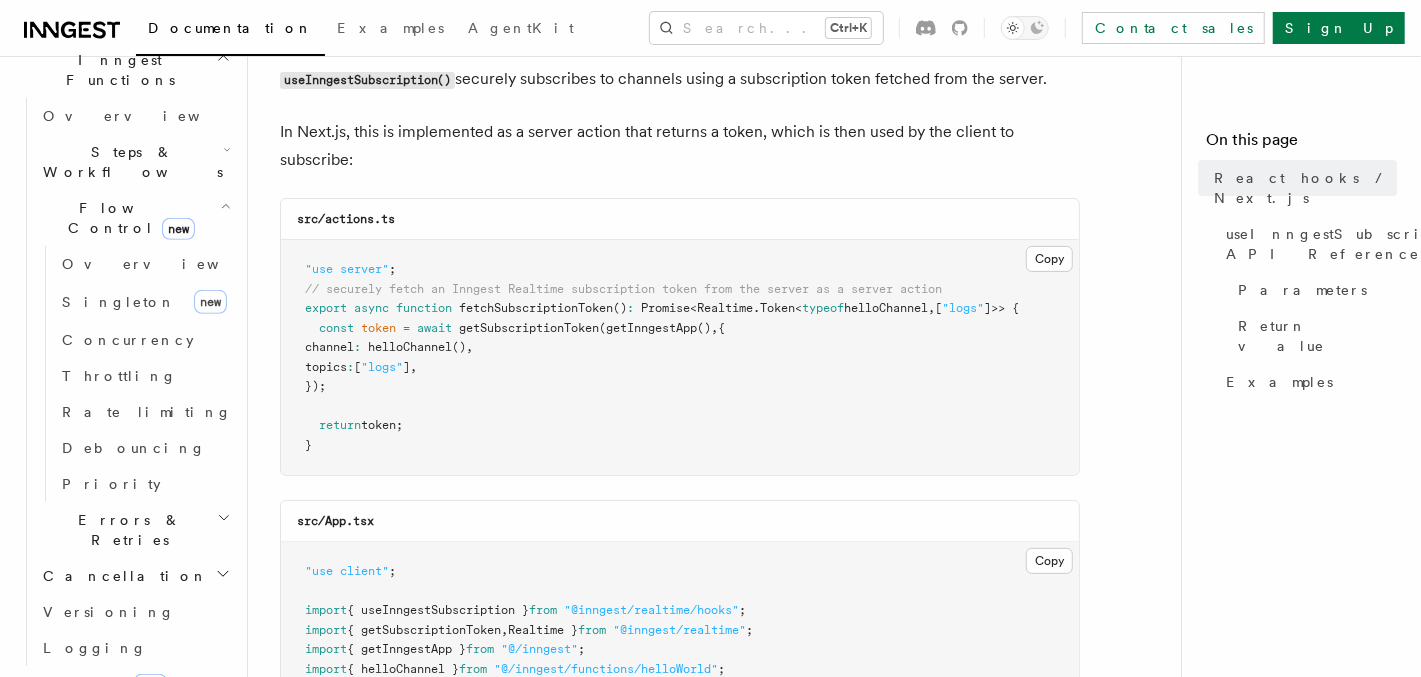 scroll, scrollTop: 600, scrollLeft: 0, axis: vertical 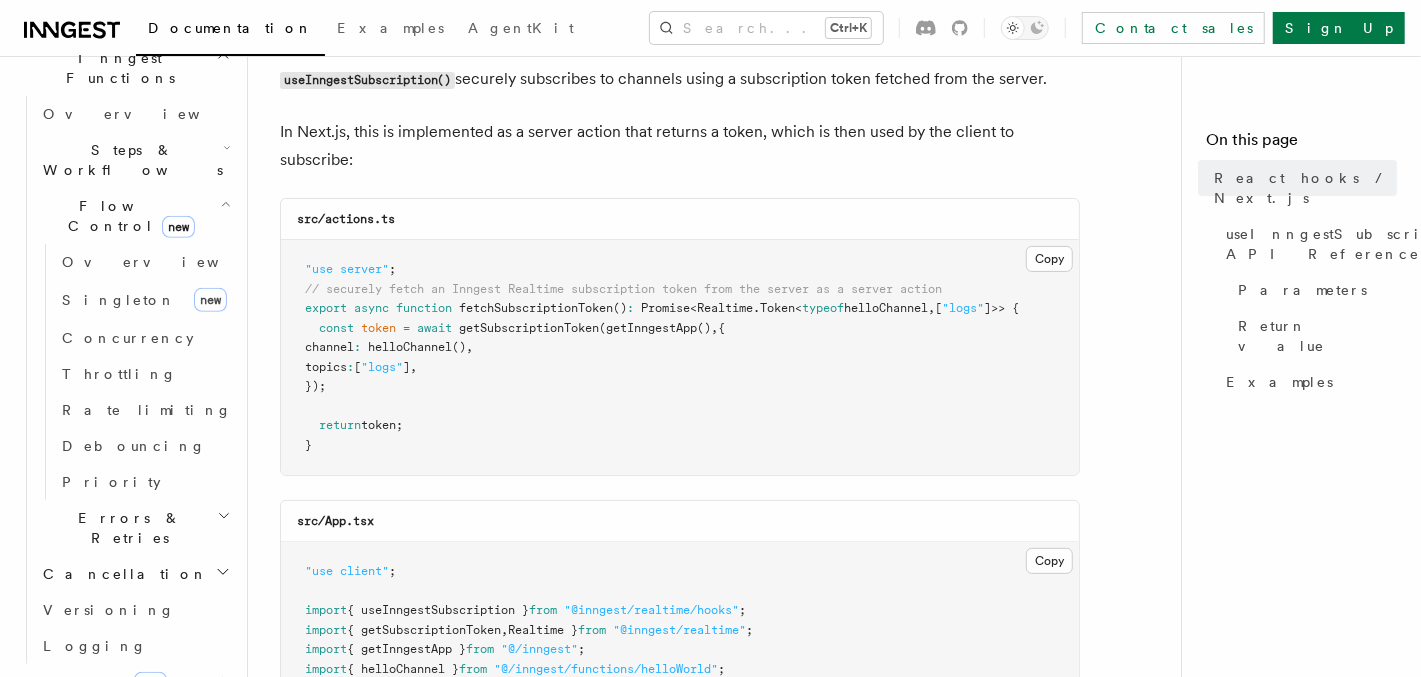 click on "Errors & Retries" at bounding box center (135, 528) 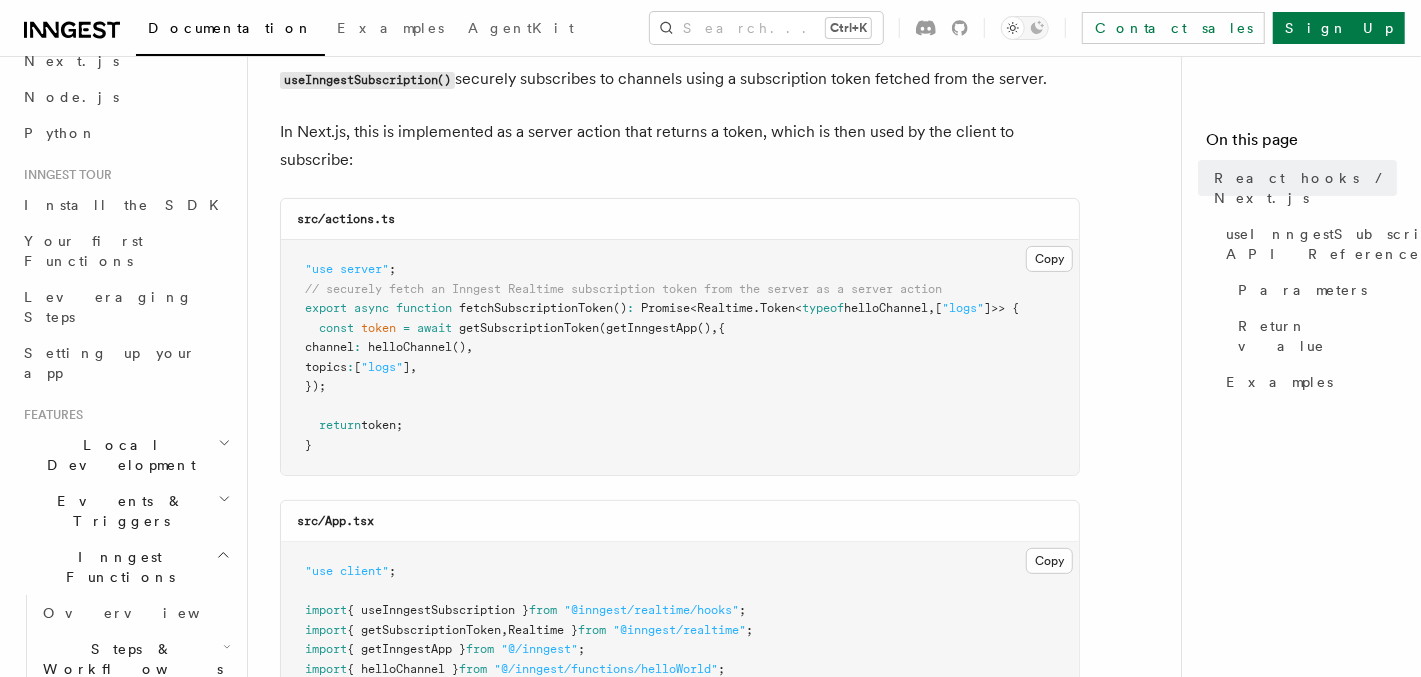 scroll, scrollTop: 100, scrollLeft: 0, axis: vertical 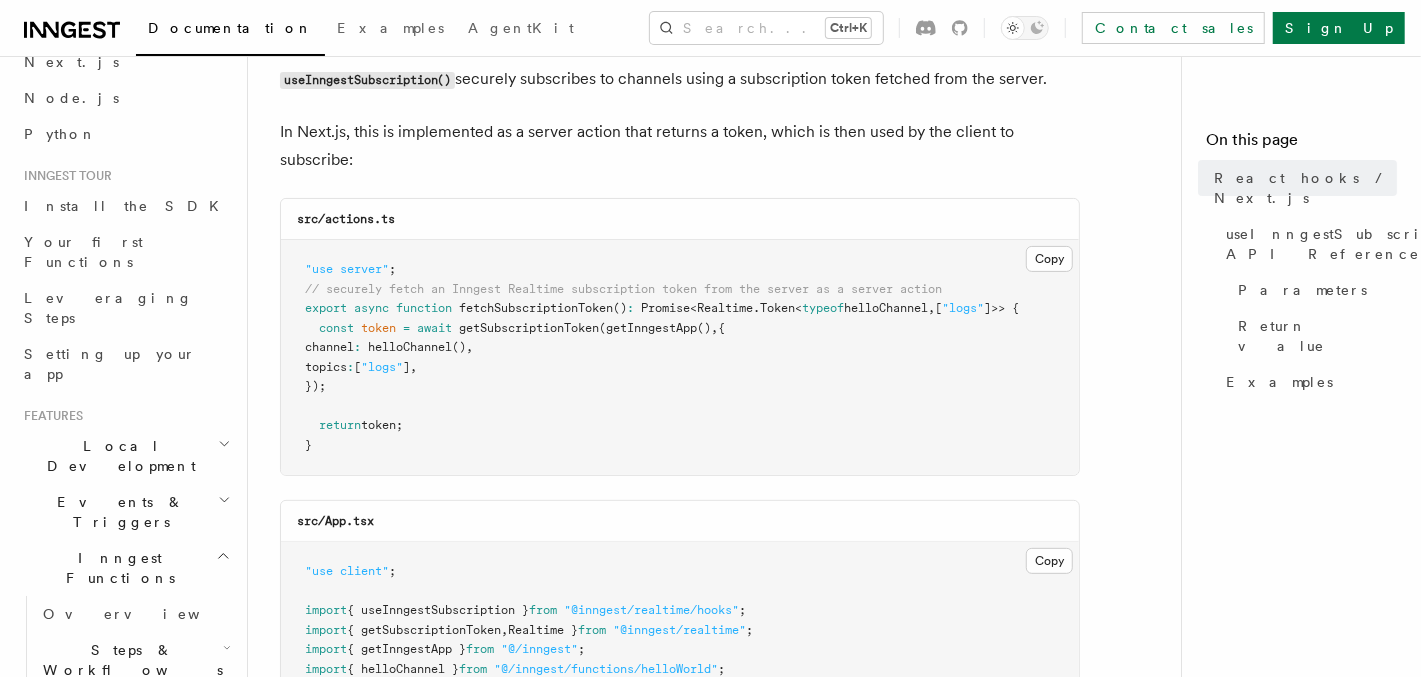 click on "Local Development" at bounding box center (125, 456) 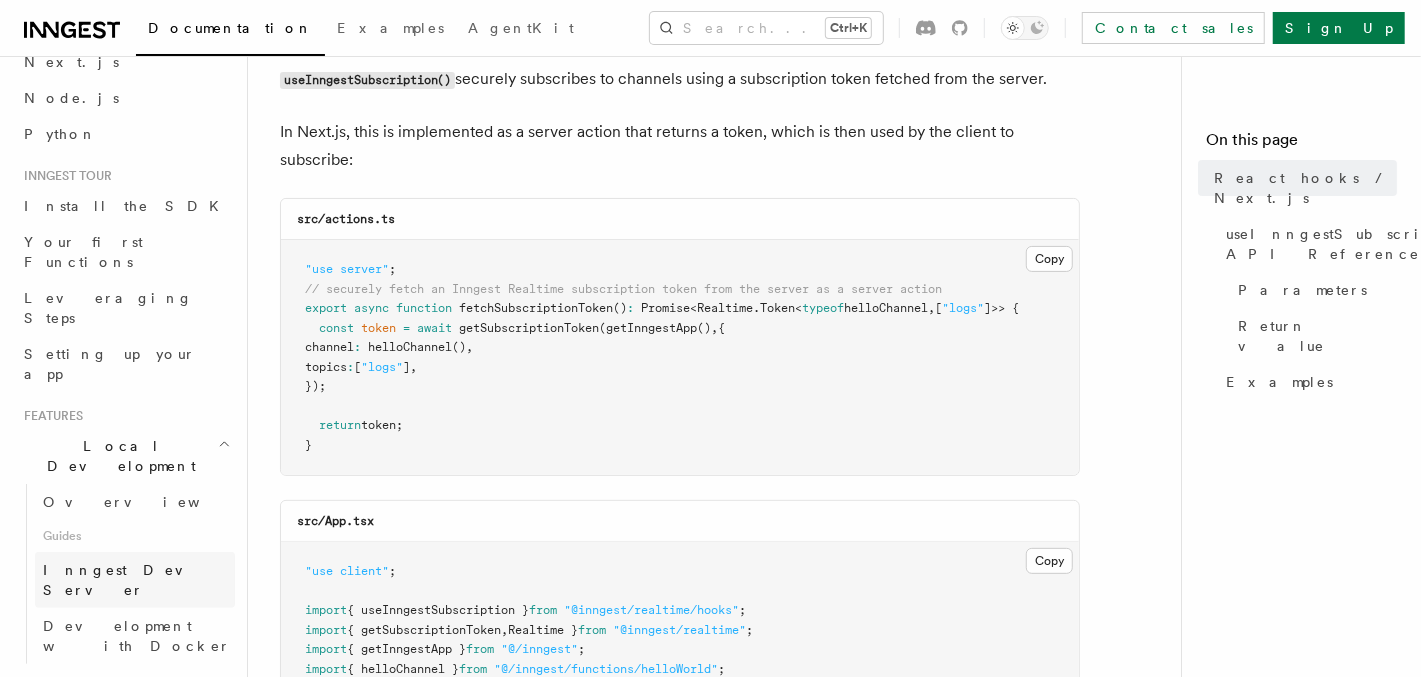 scroll, scrollTop: 0, scrollLeft: 0, axis: both 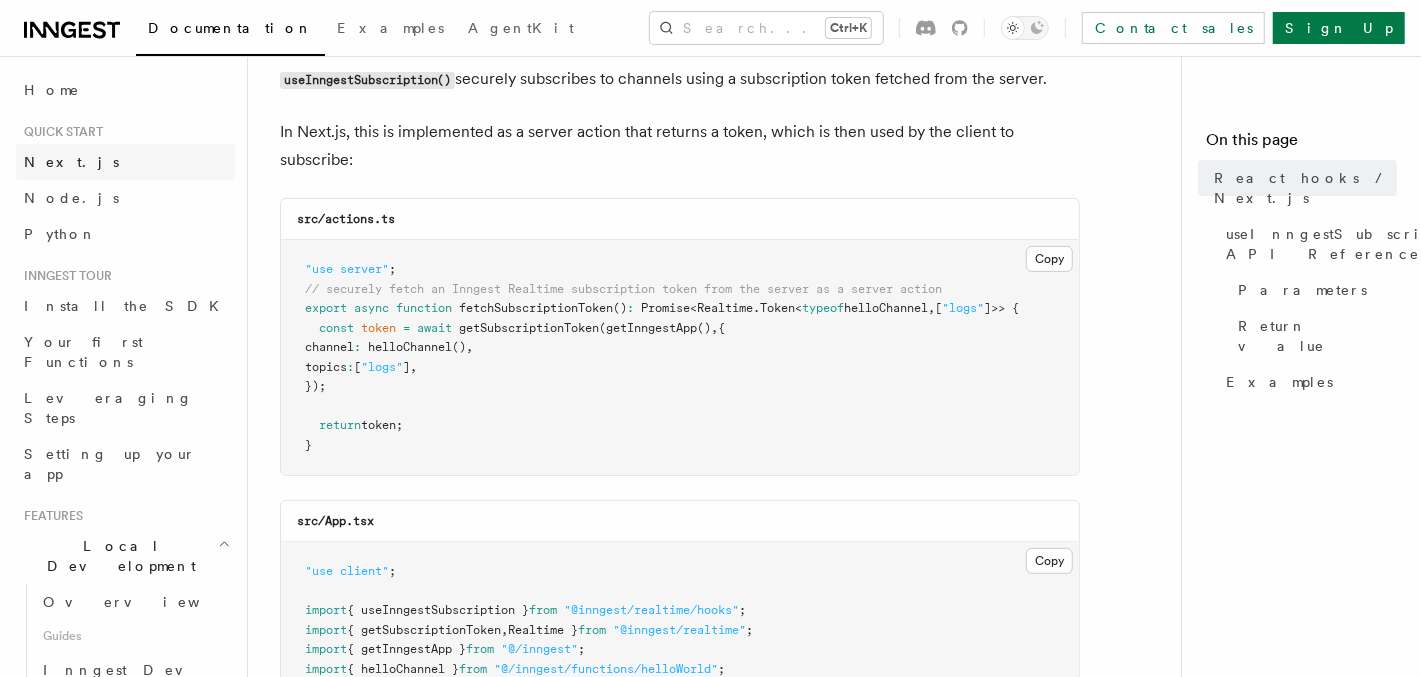 click on "Next.js" at bounding box center [125, 162] 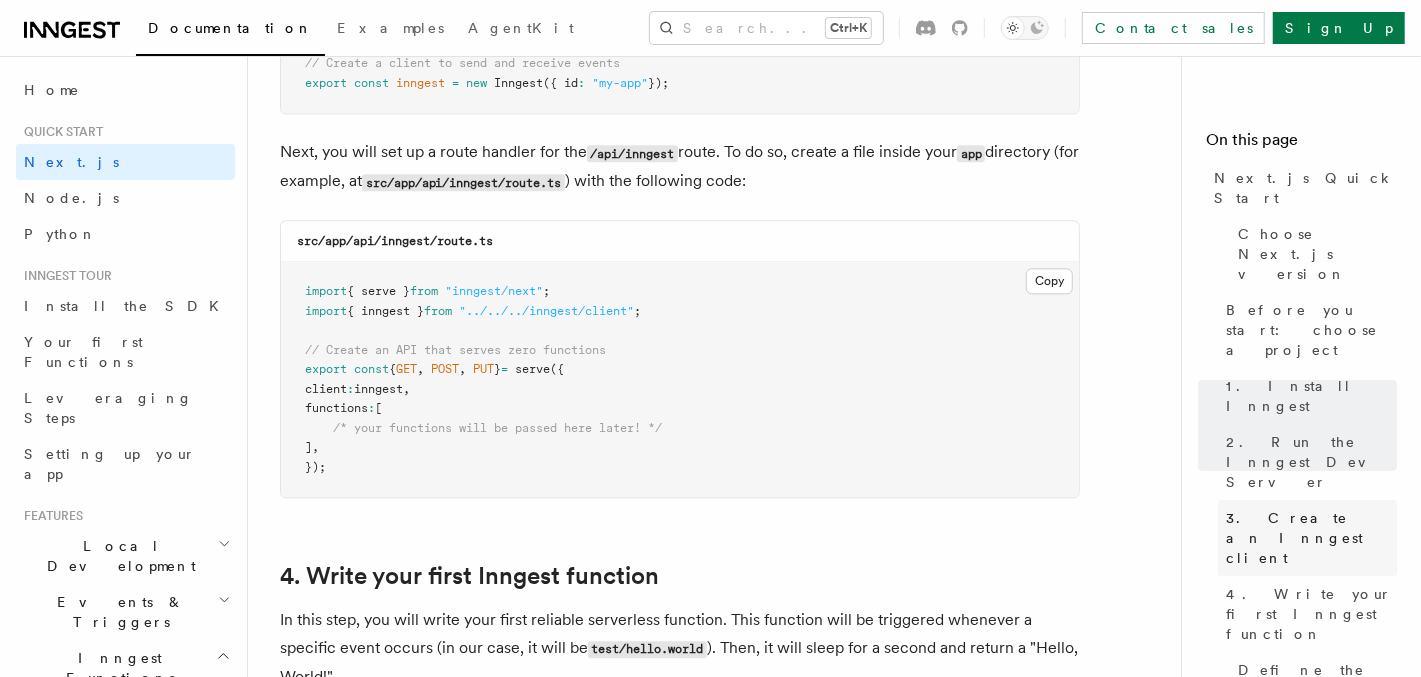 scroll, scrollTop: 2900, scrollLeft: 0, axis: vertical 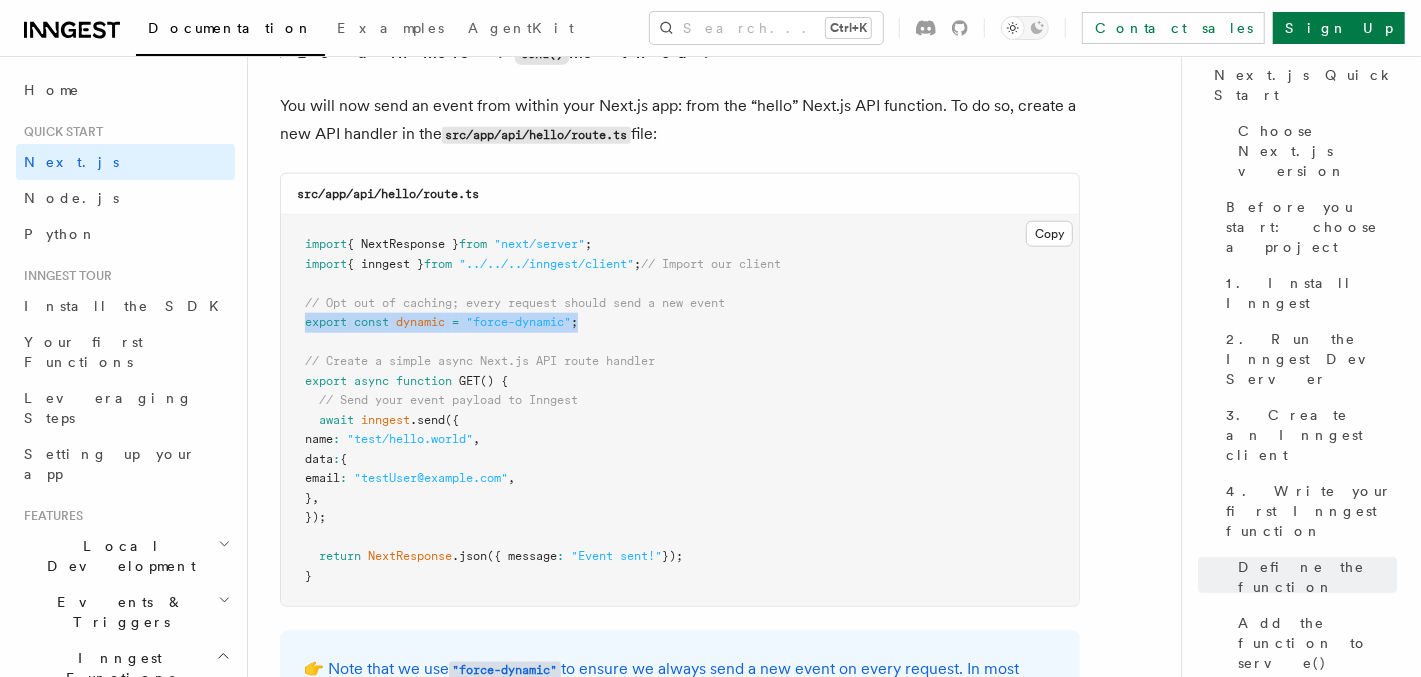 copy on "export   const   dynamic   =   "force-dynamic" ;" 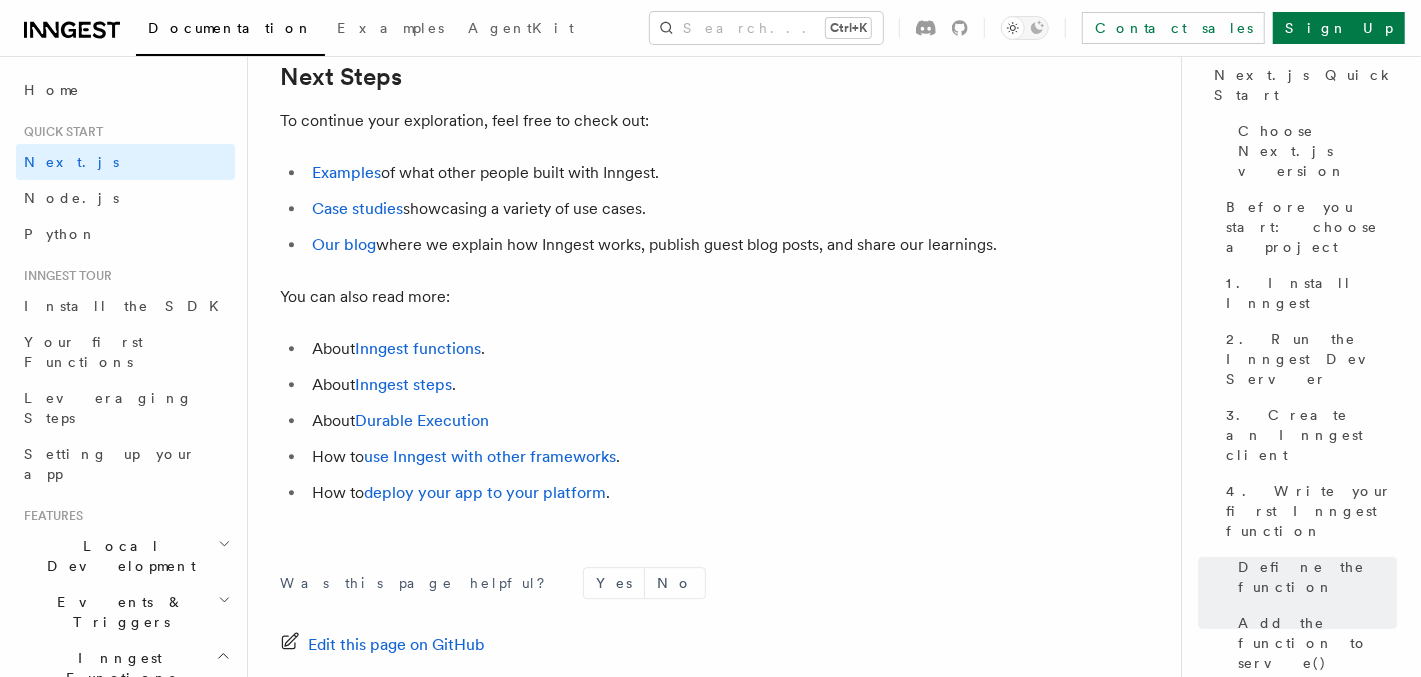scroll, scrollTop: 12598, scrollLeft: 0, axis: vertical 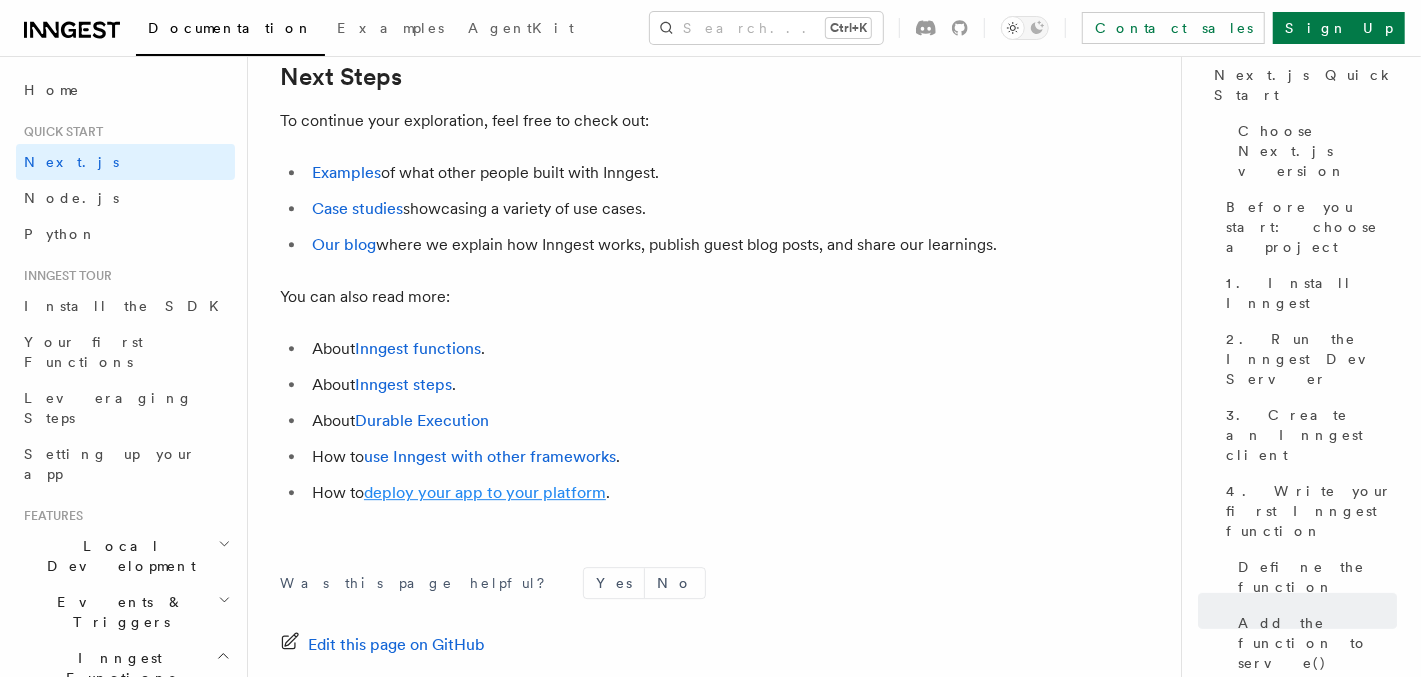 click on "deploy your app to your platform" at bounding box center [485, 492] 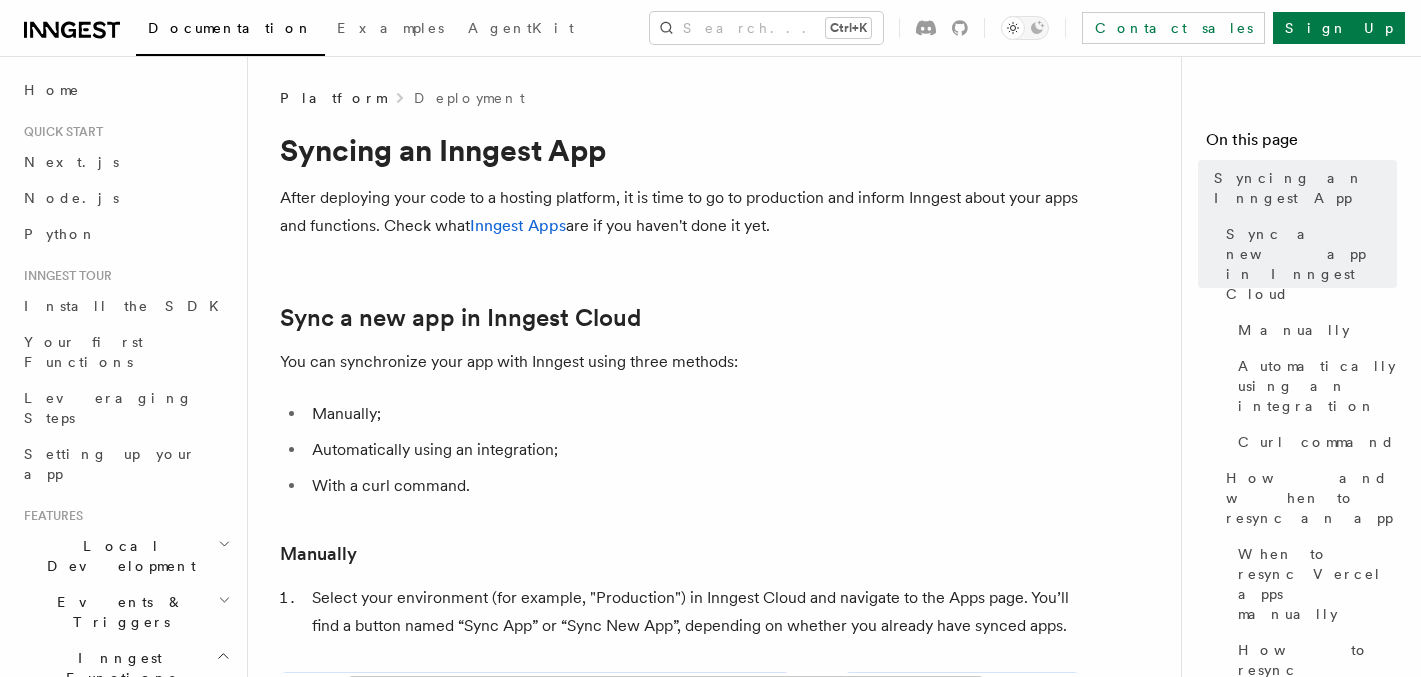 scroll, scrollTop: 200, scrollLeft: 0, axis: vertical 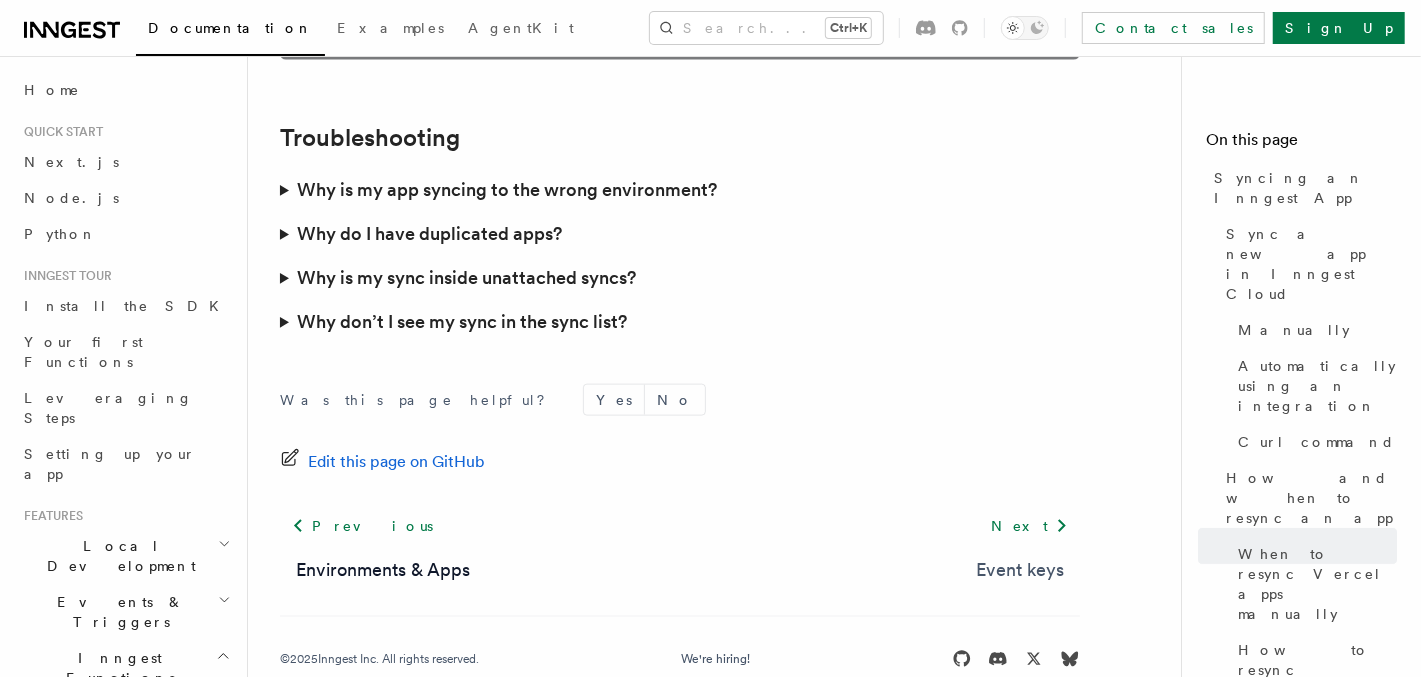 click on "Event keys" at bounding box center (1020, 570) 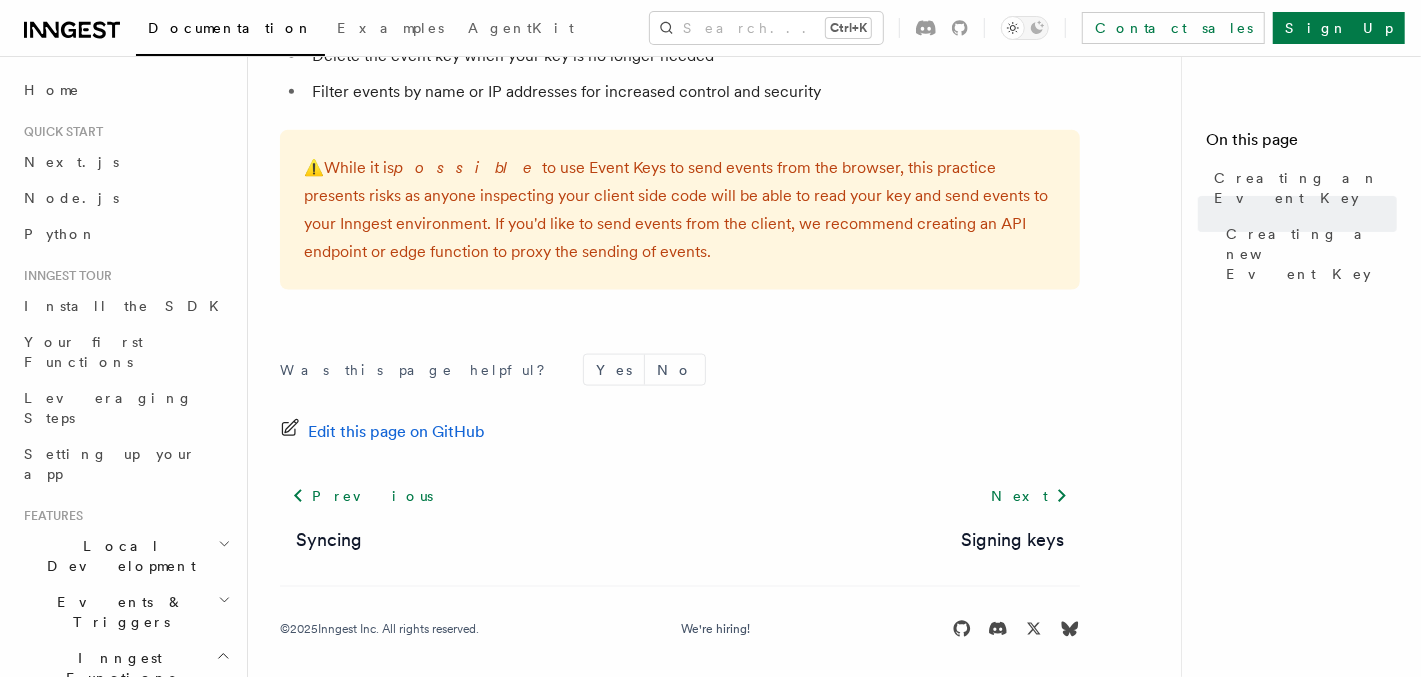 scroll, scrollTop: 1608, scrollLeft: 0, axis: vertical 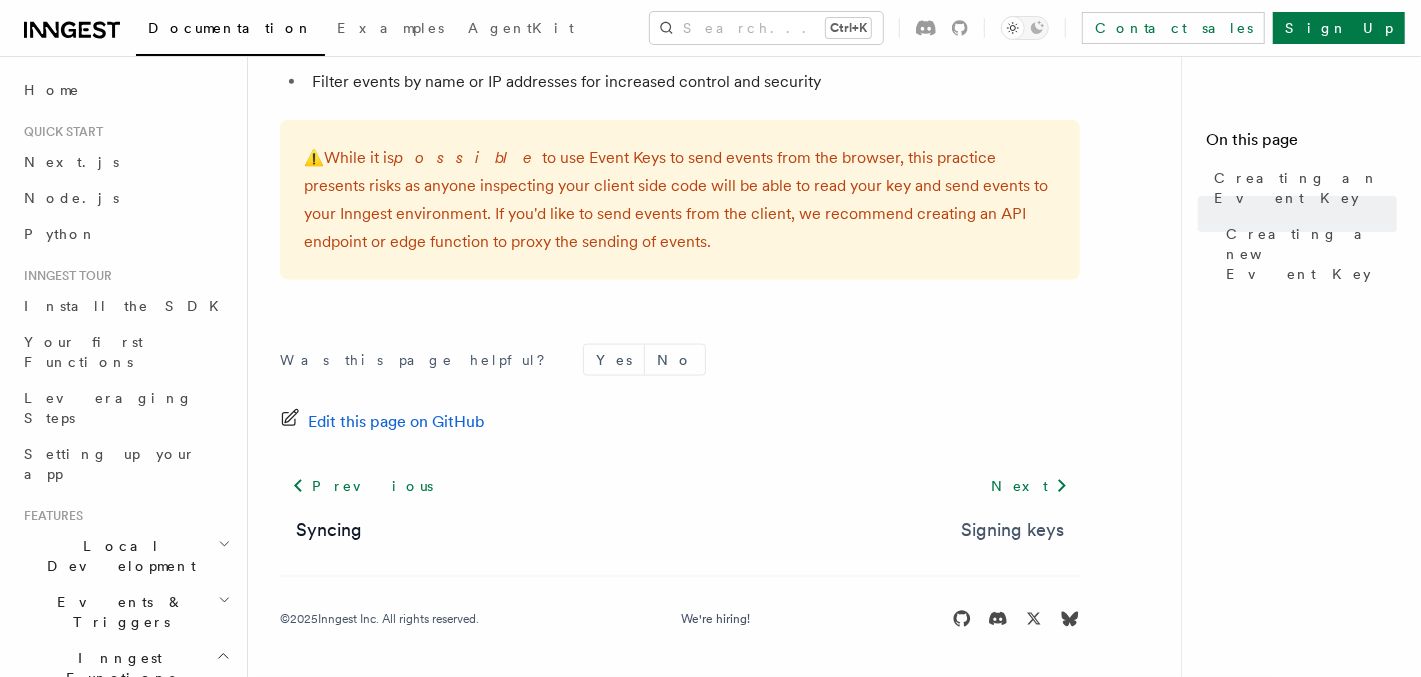 click on "Signing keys" at bounding box center [1012, 530] 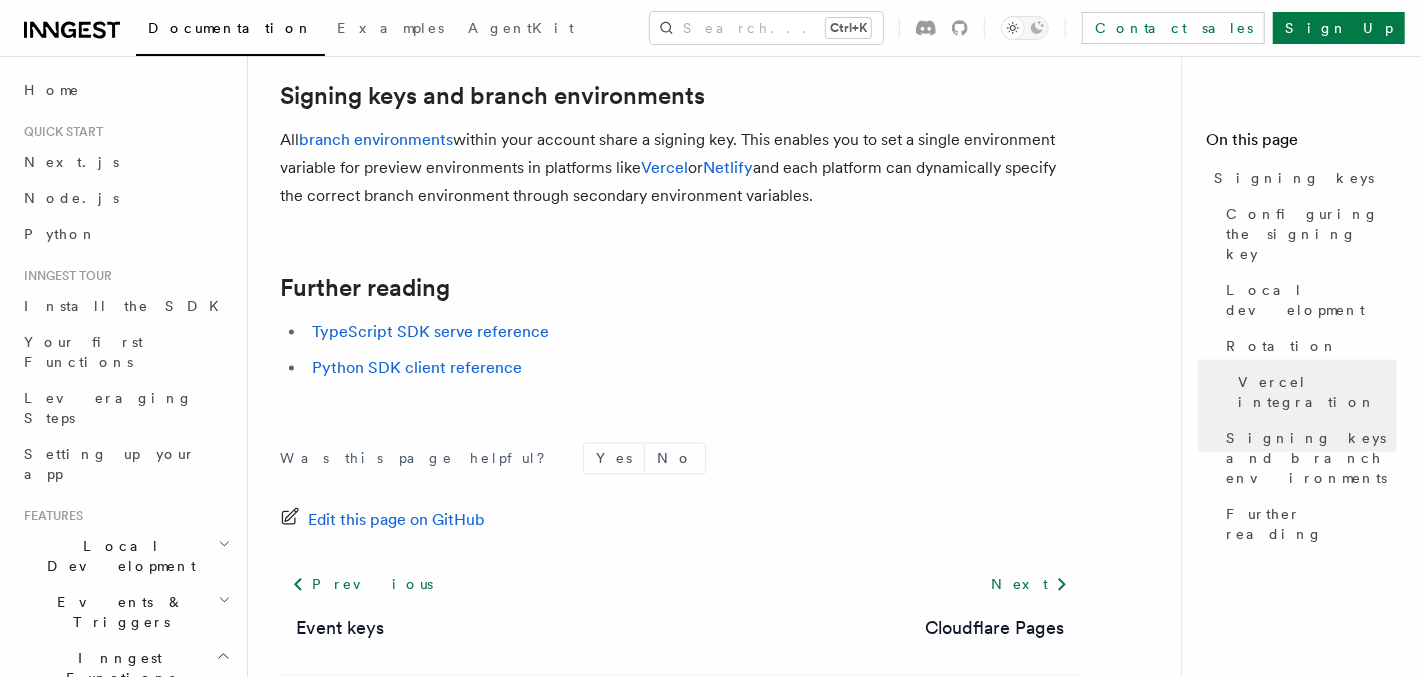 scroll, scrollTop: 2345, scrollLeft: 0, axis: vertical 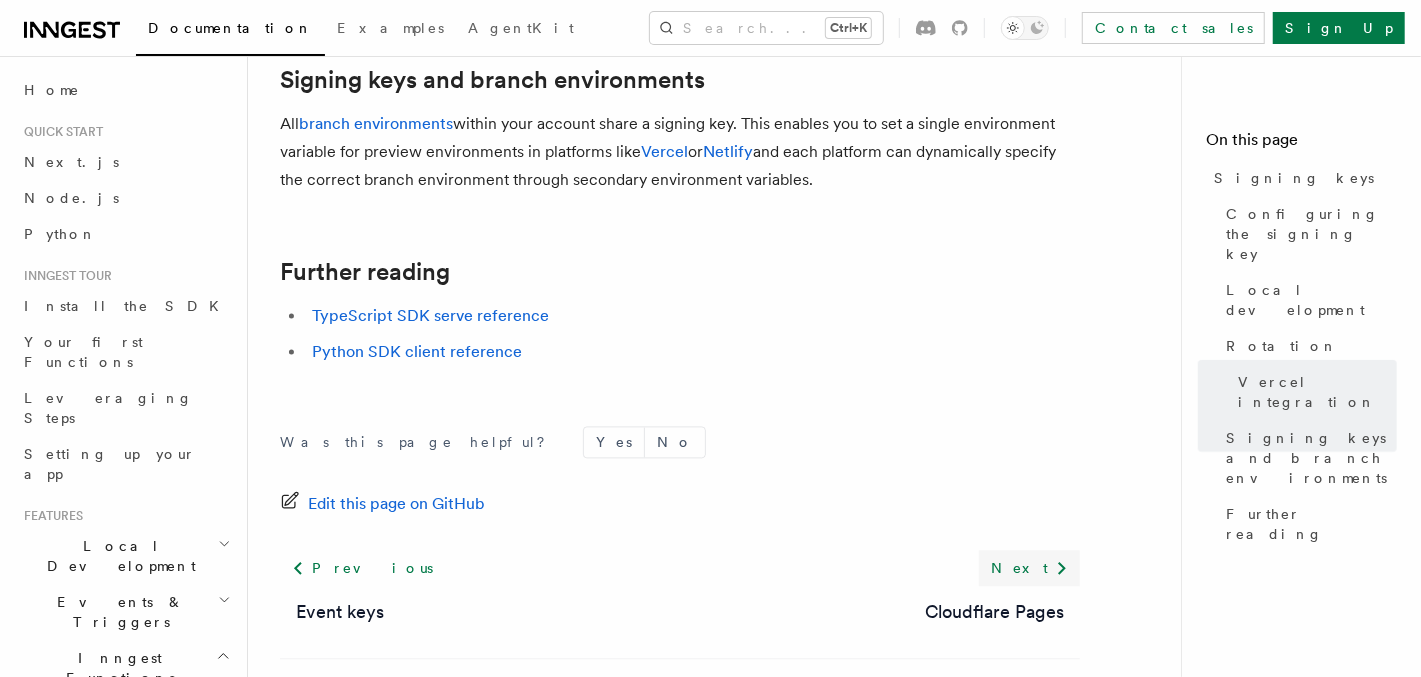 click on "Next" at bounding box center [1029, 568] 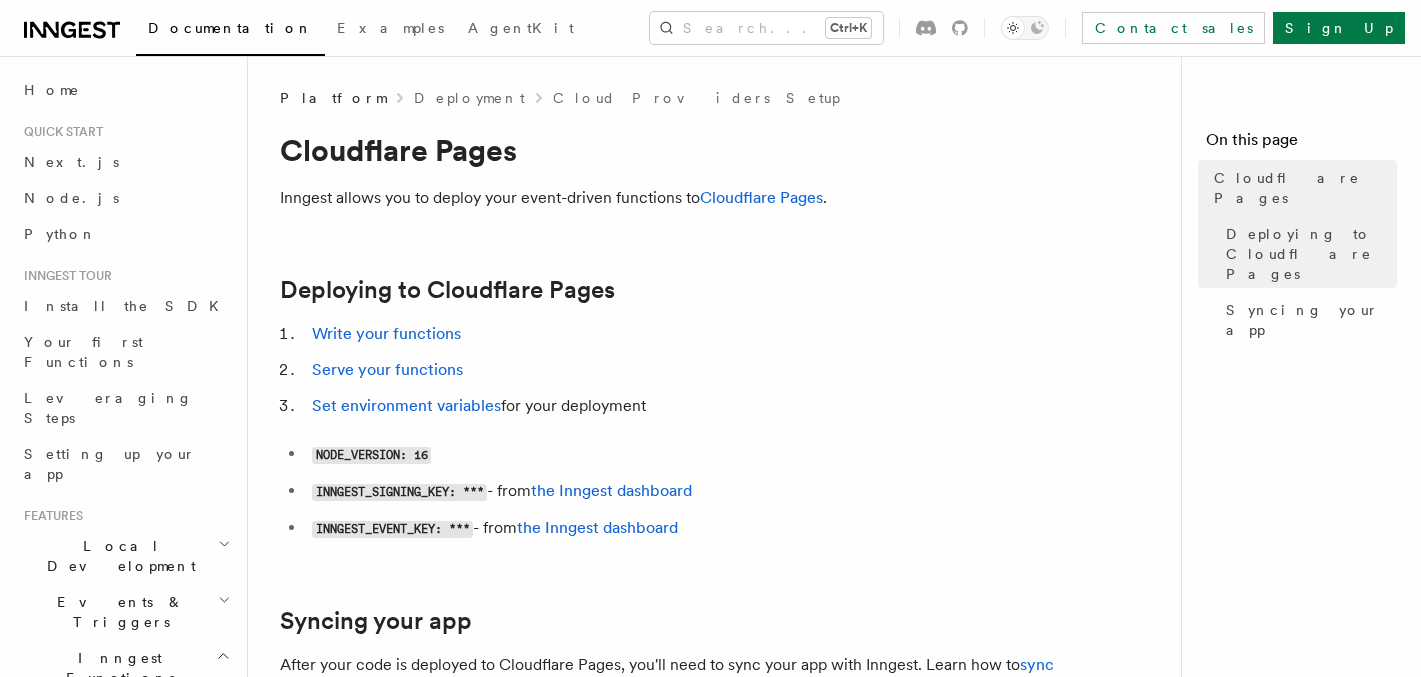 scroll, scrollTop: 0, scrollLeft: 0, axis: both 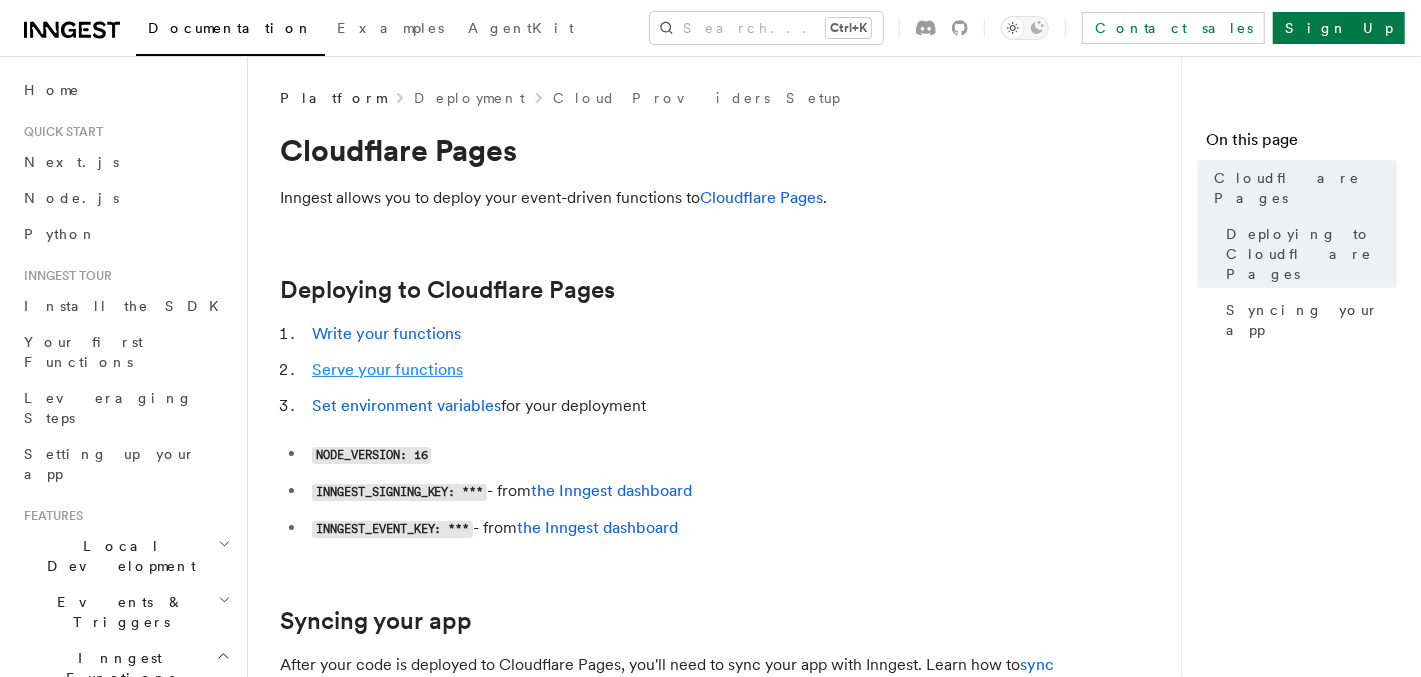 click on "Serve your functions" at bounding box center [387, 369] 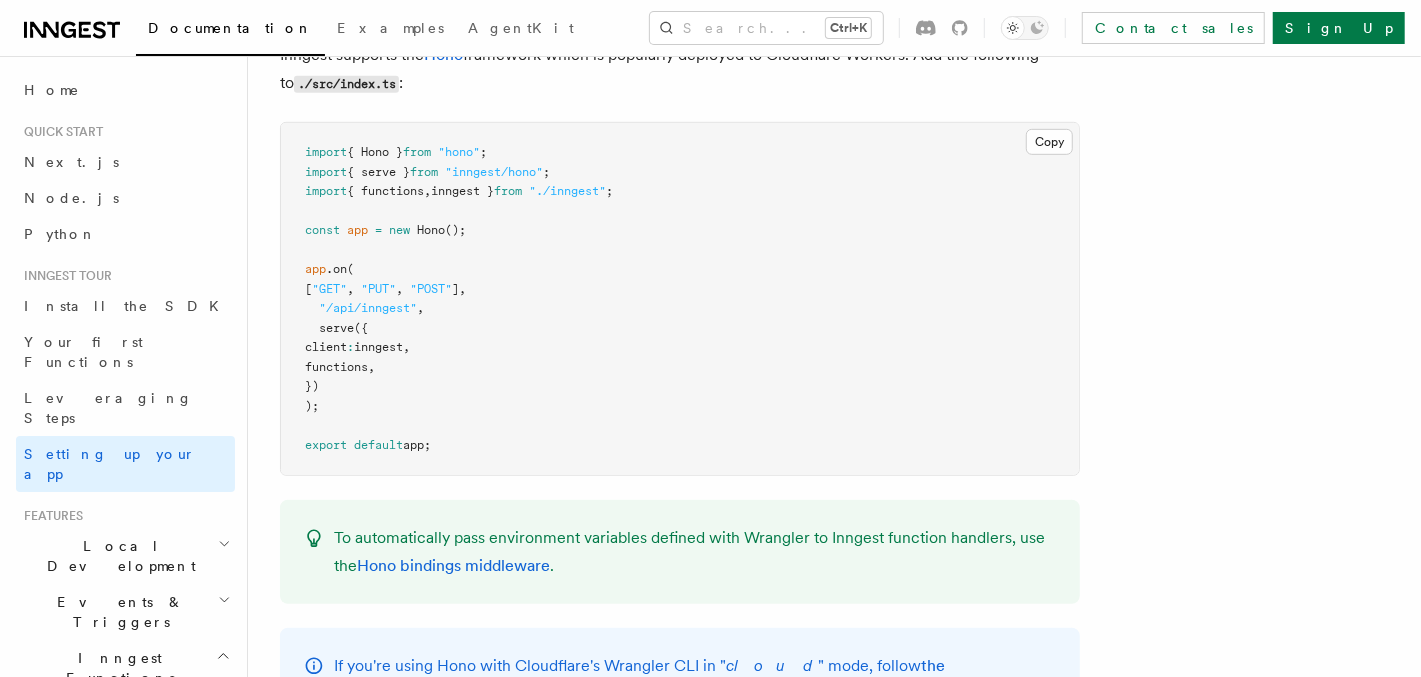 scroll, scrollTop: 9899, scrollLeft: 0, axis: vertical 